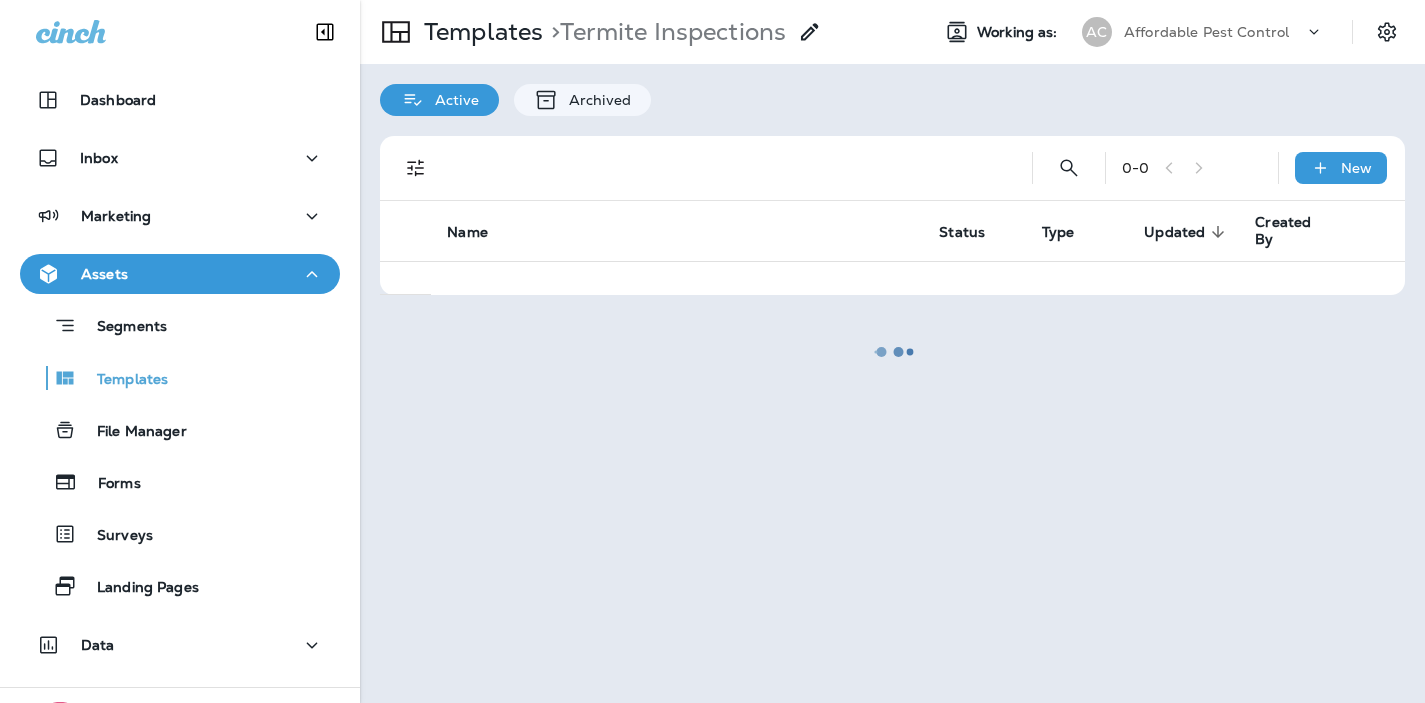 scroll, scrollTop: 0, scrollLeft: 0, axis: both 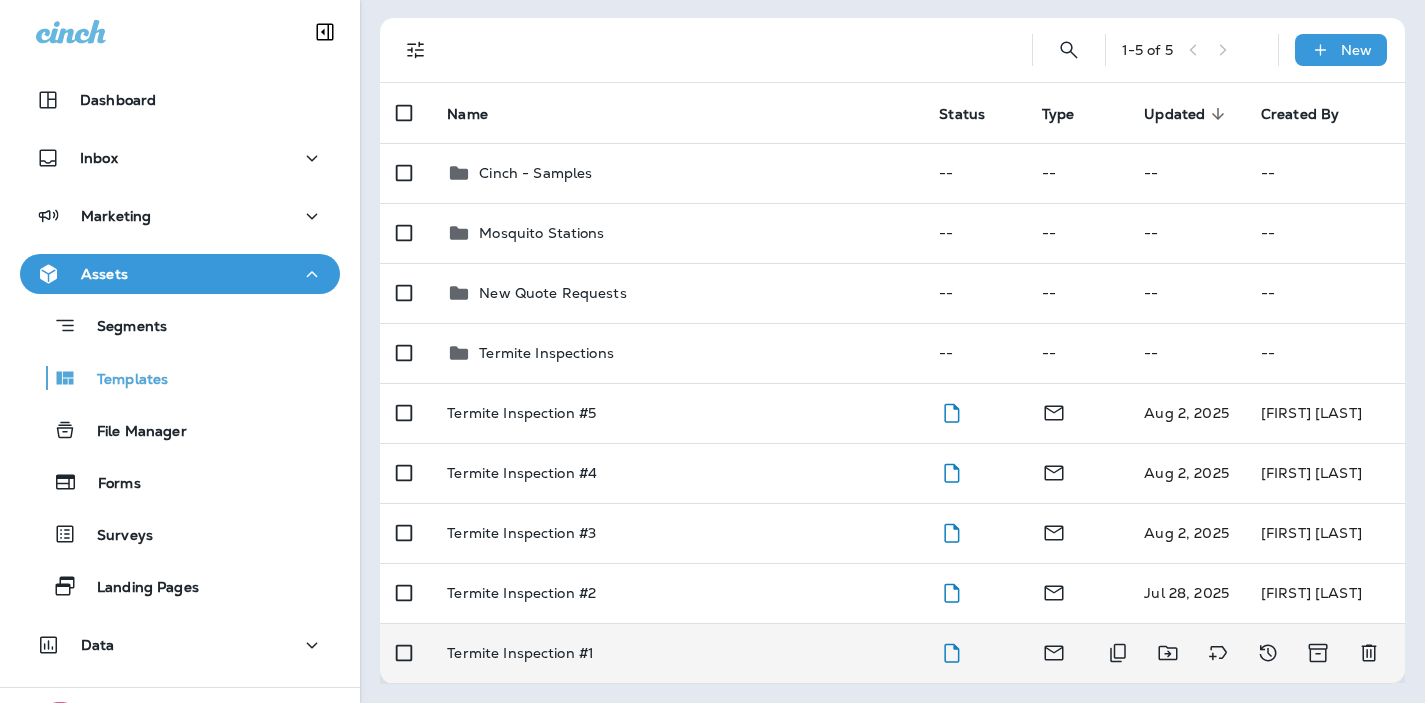 click on "Termite Inspection #1" at bounding box center (520, 653) 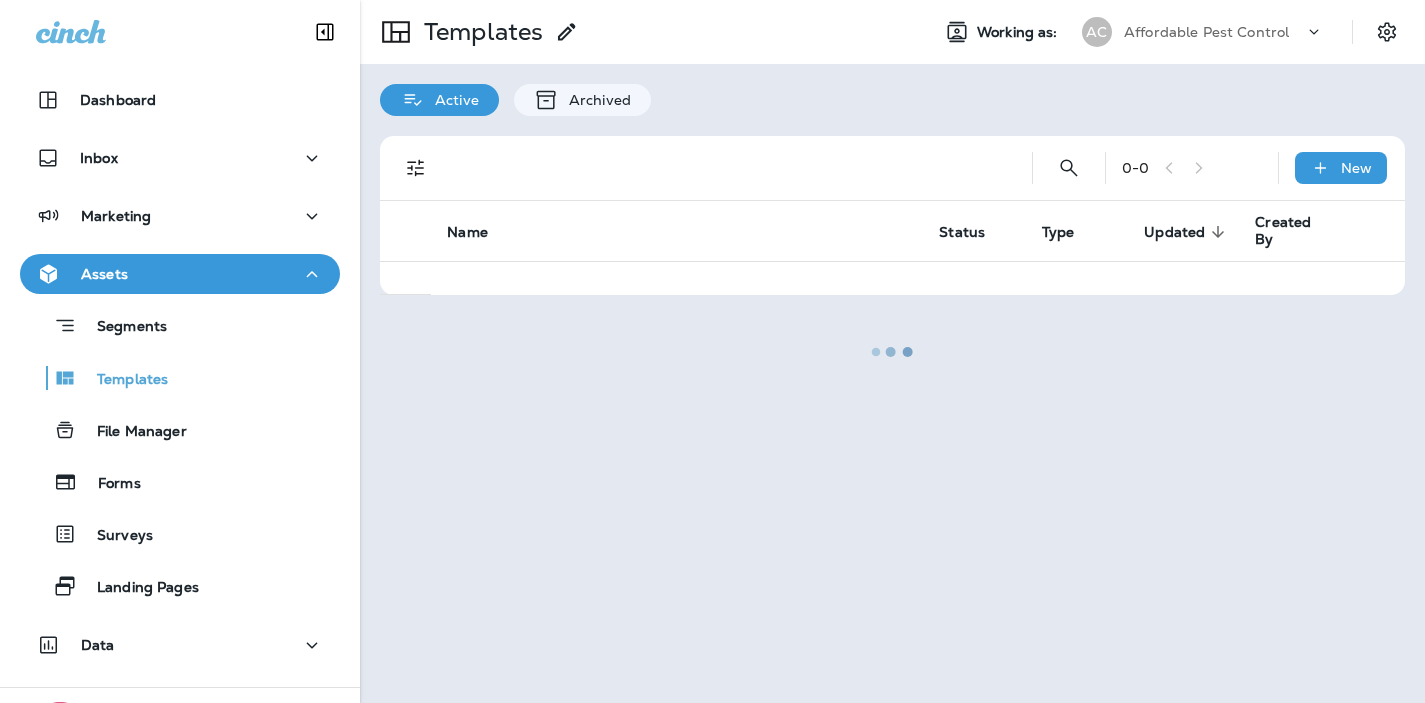 scroll, scrollTop: 0, scrollLeft: 0, axis: both 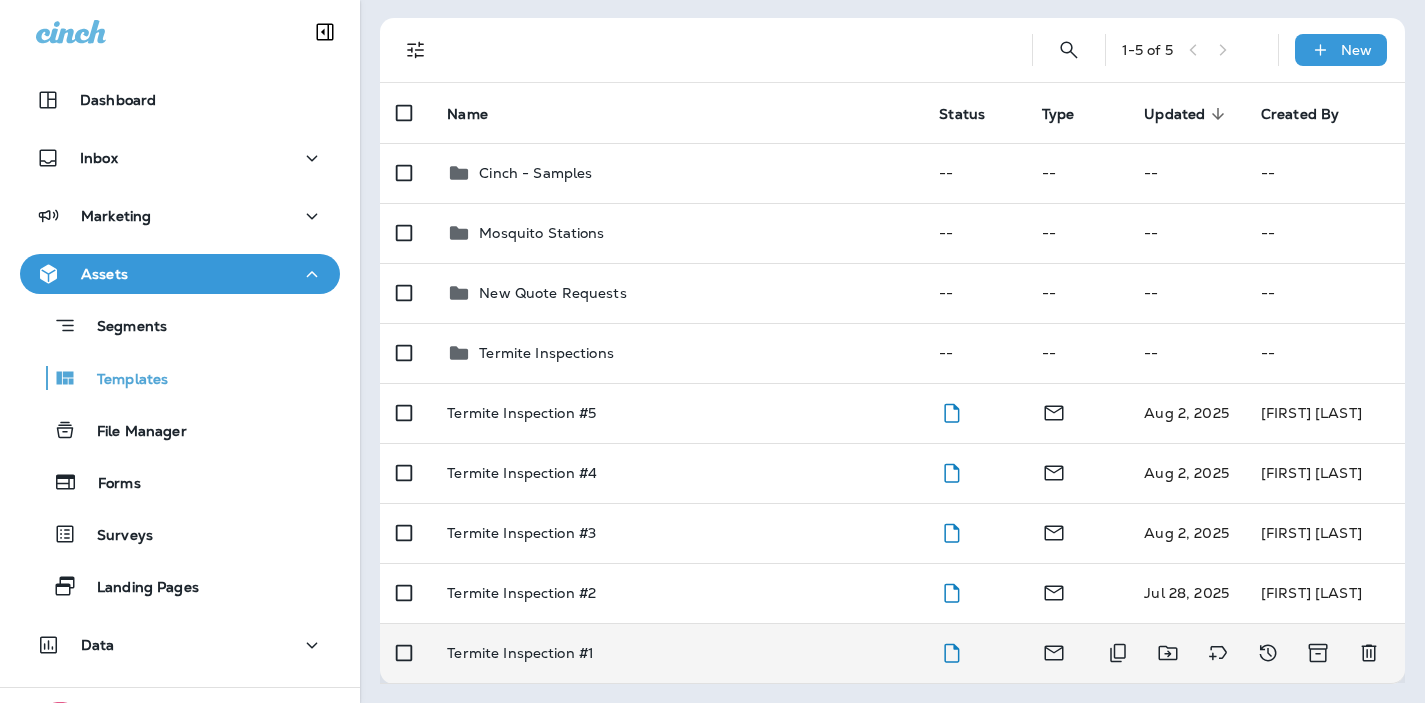 click on "Termite Inspection #1" at bounding box center [520, 653] 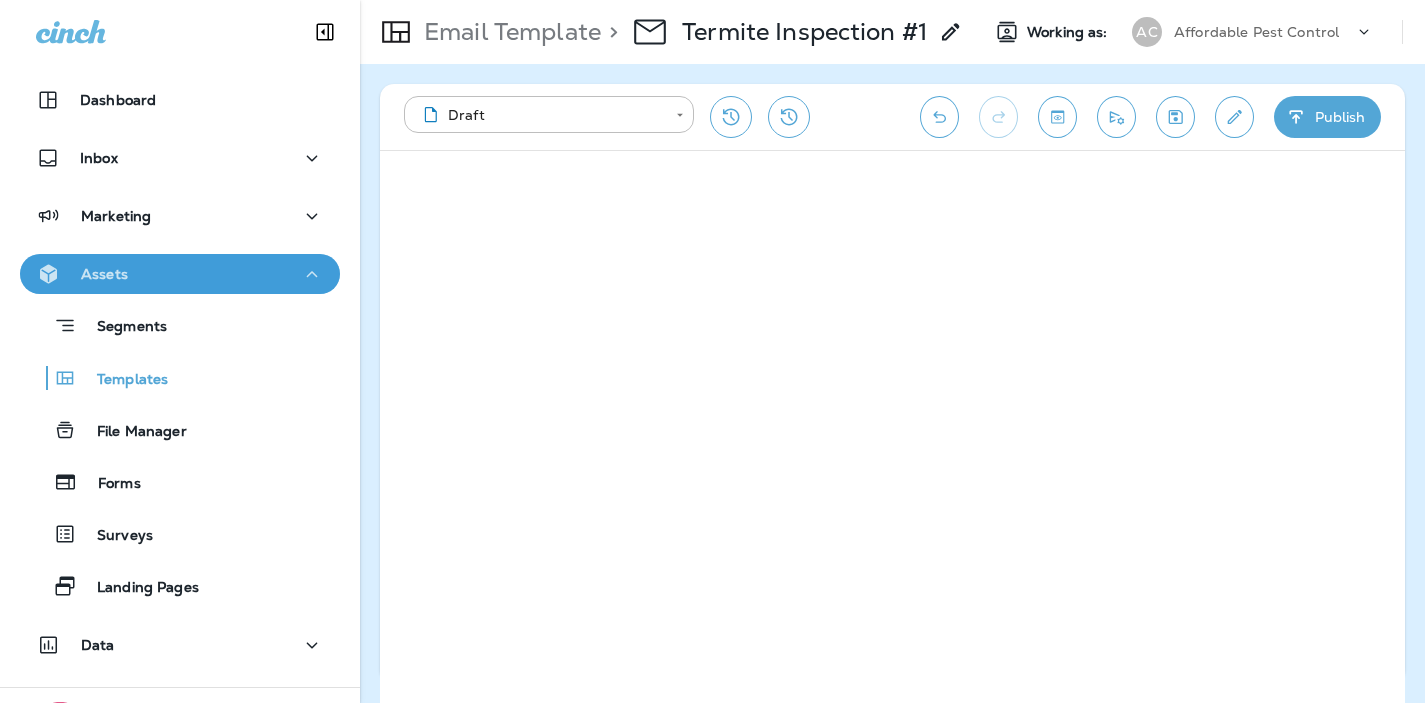 click 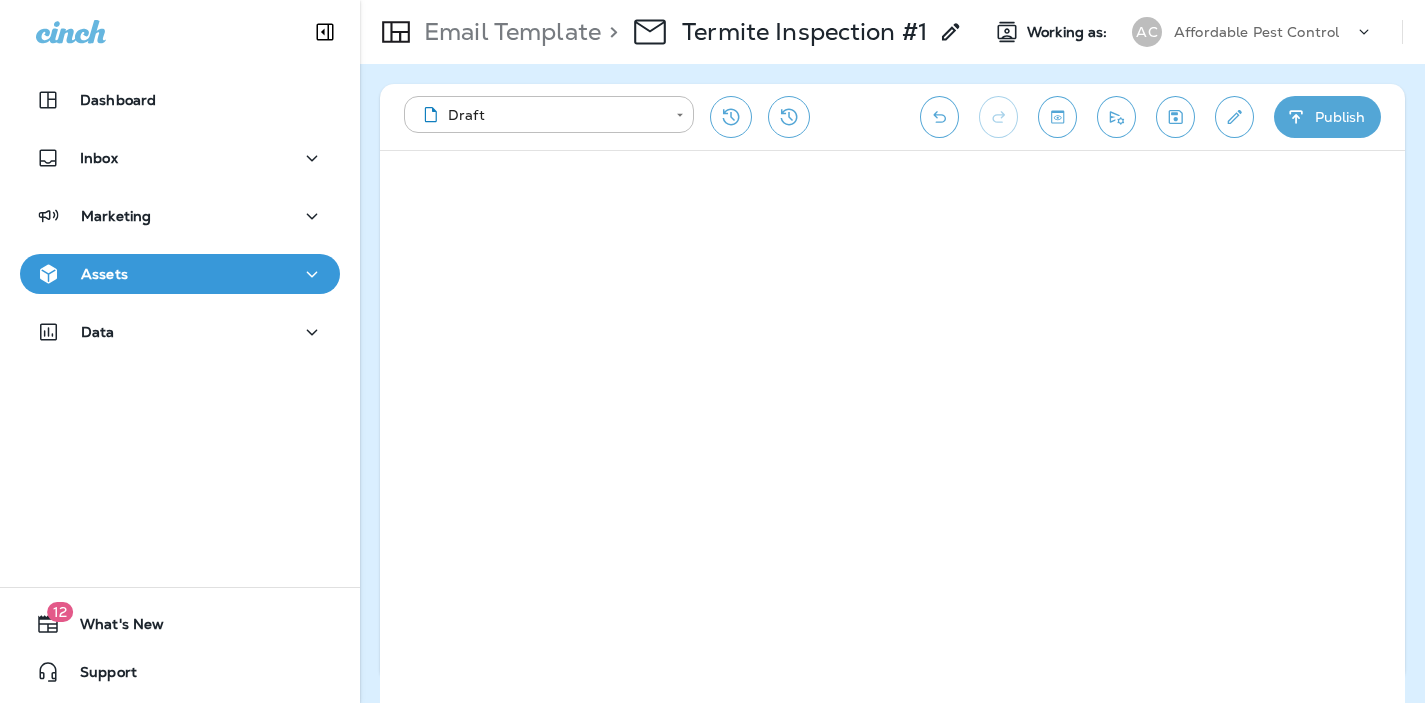 click 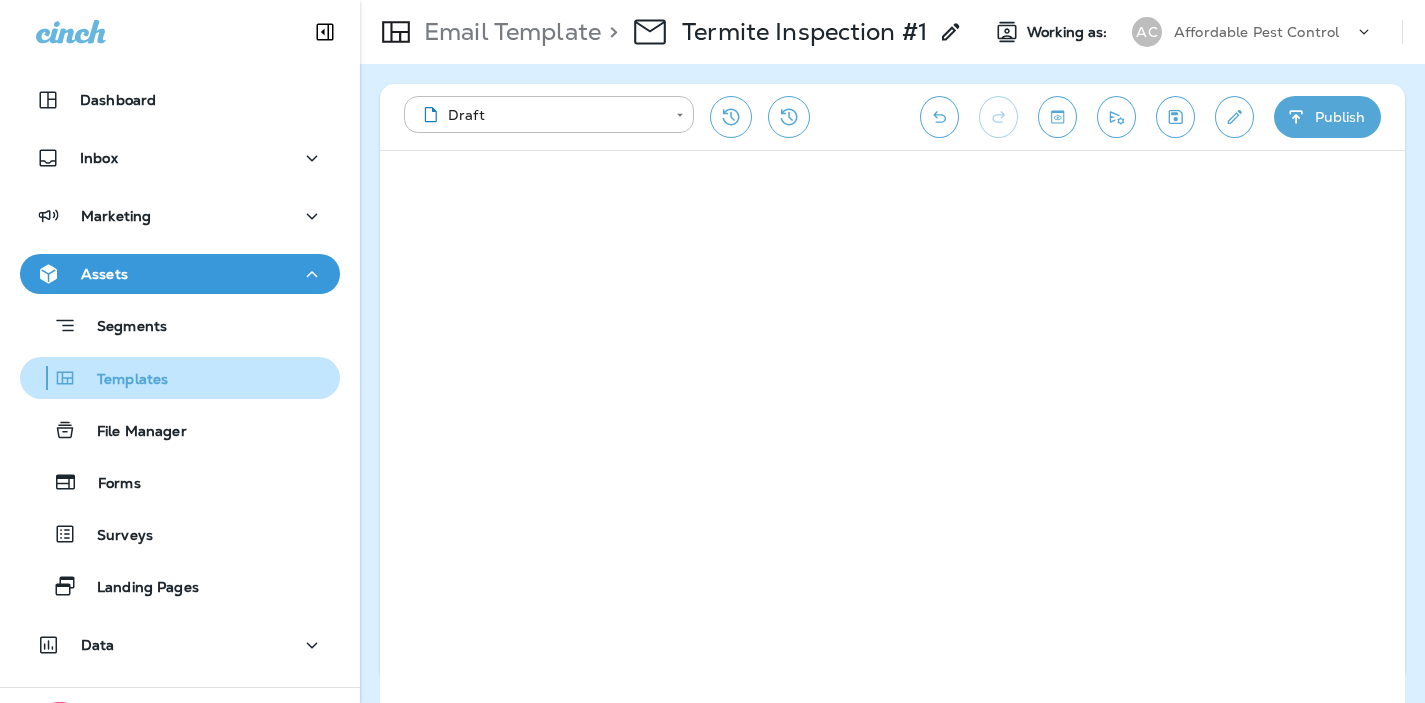 click on "Templates" at bounding box center [122, 380] 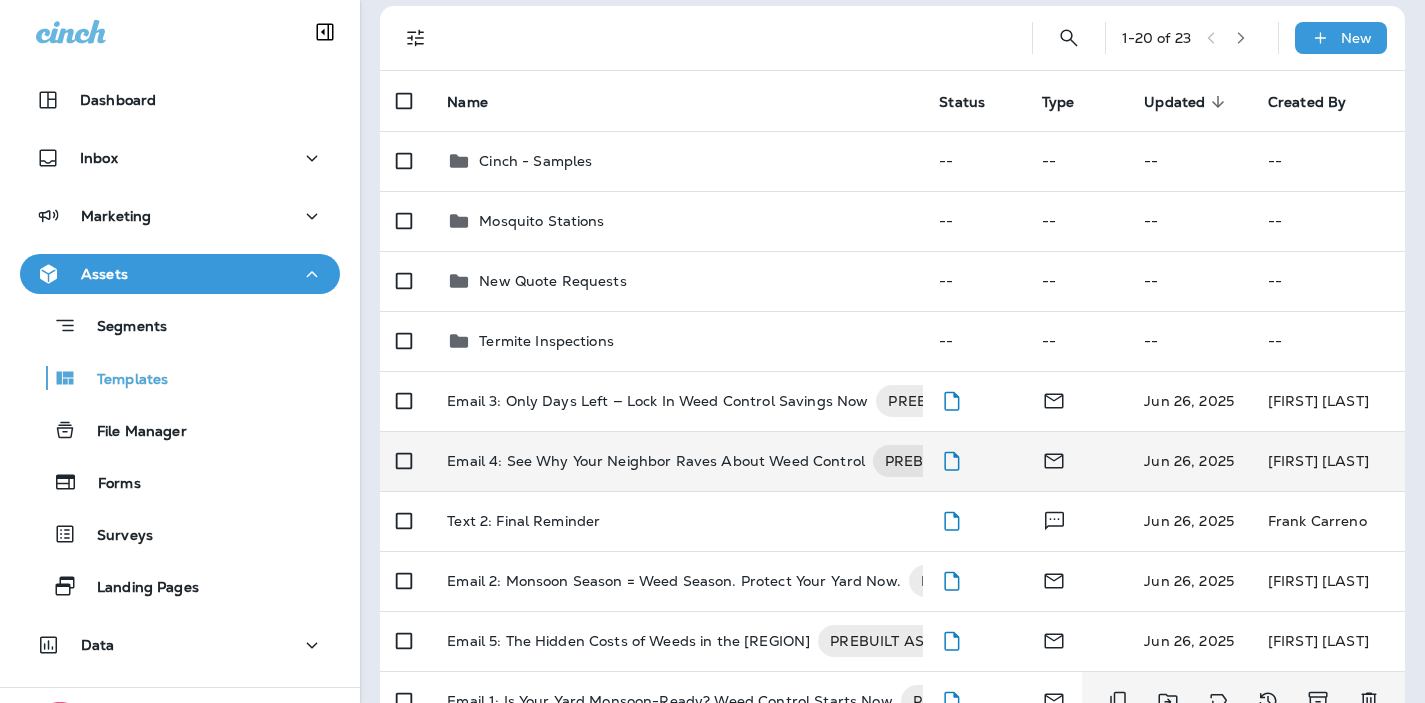 scroll, scrollTop: 121, scrollLeft: 0, axis: vertical 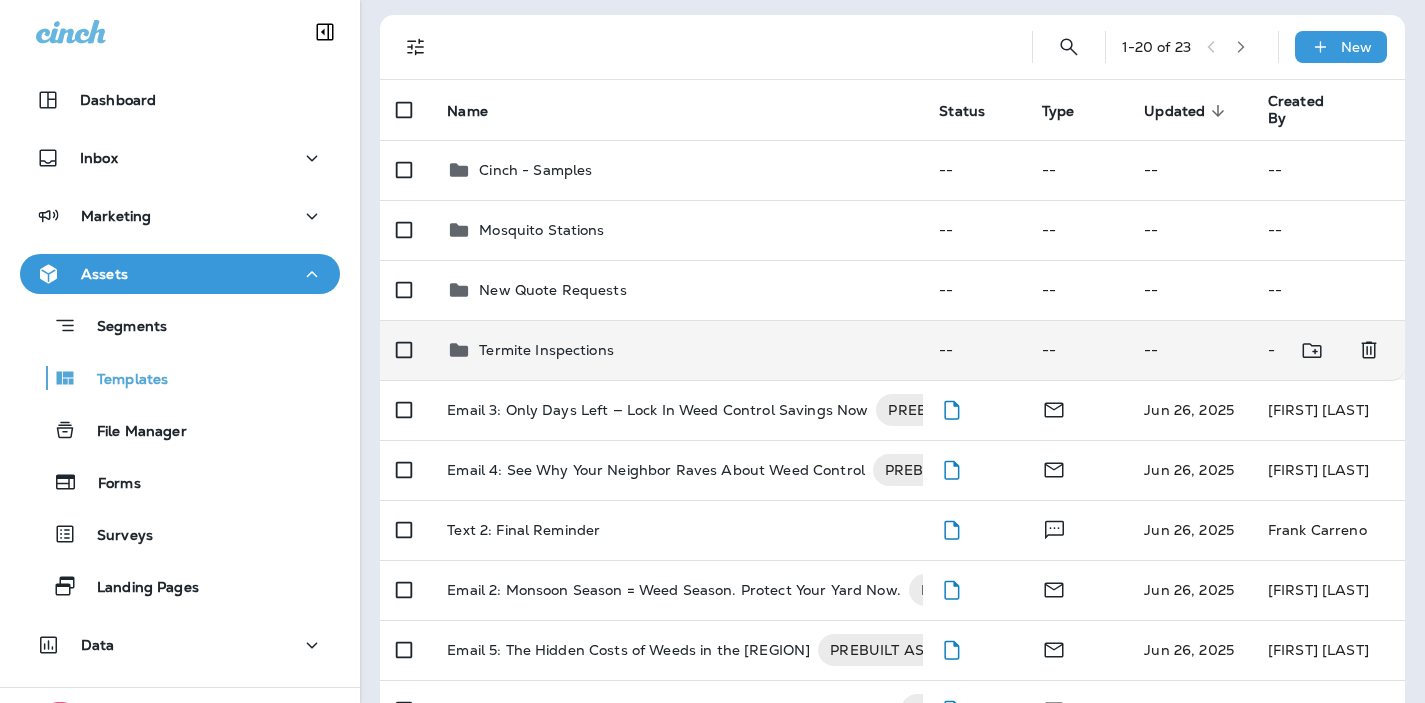 click on "Termite Inspections" at bounding box center [546, 350] 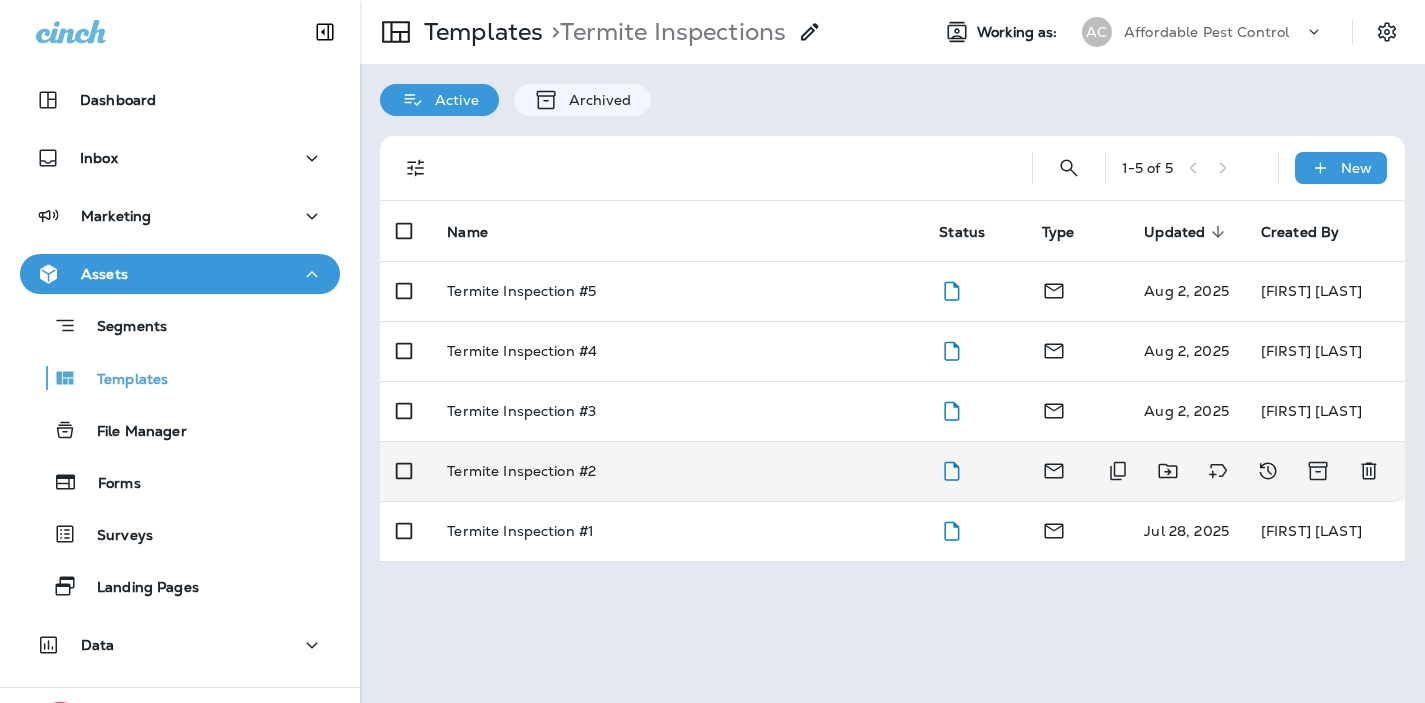 click on "Termite Inspection #2" at bounding box center (521, 471) 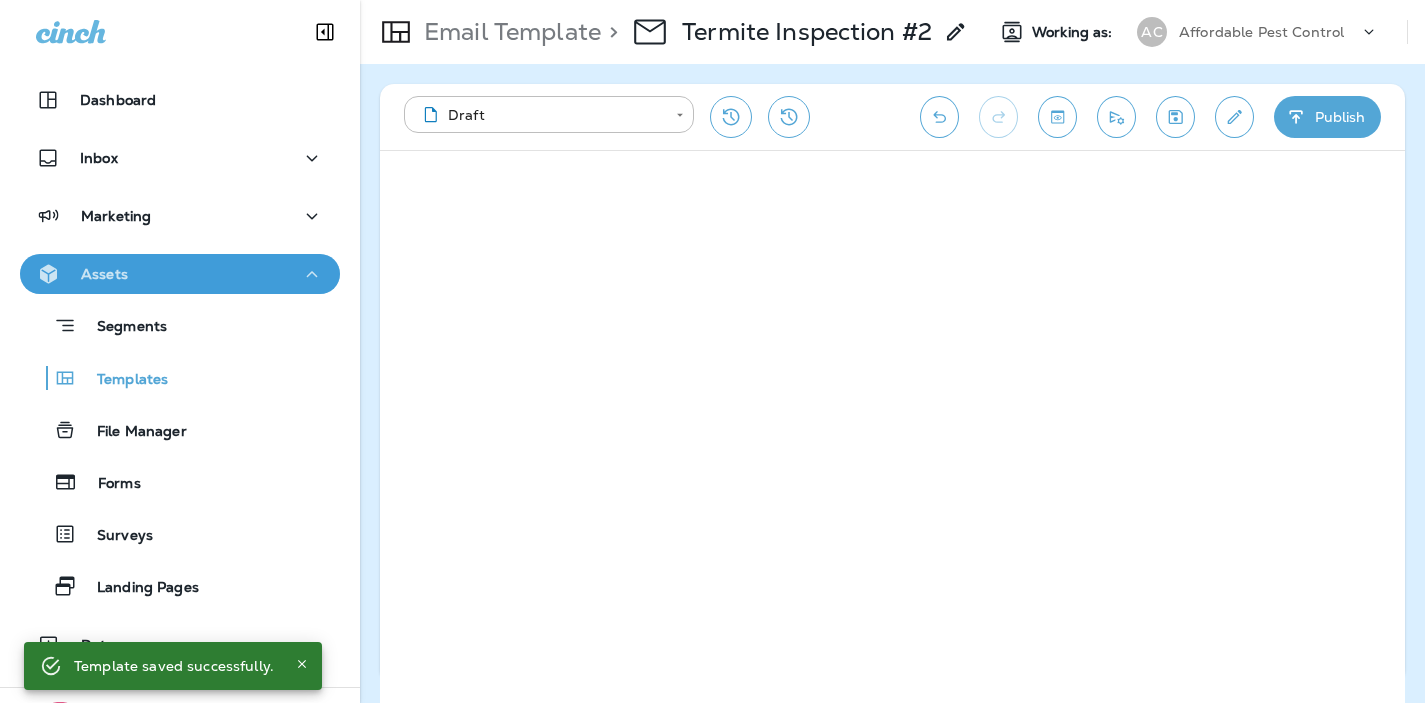 click on "Assets" at bounding box center [180, 274] 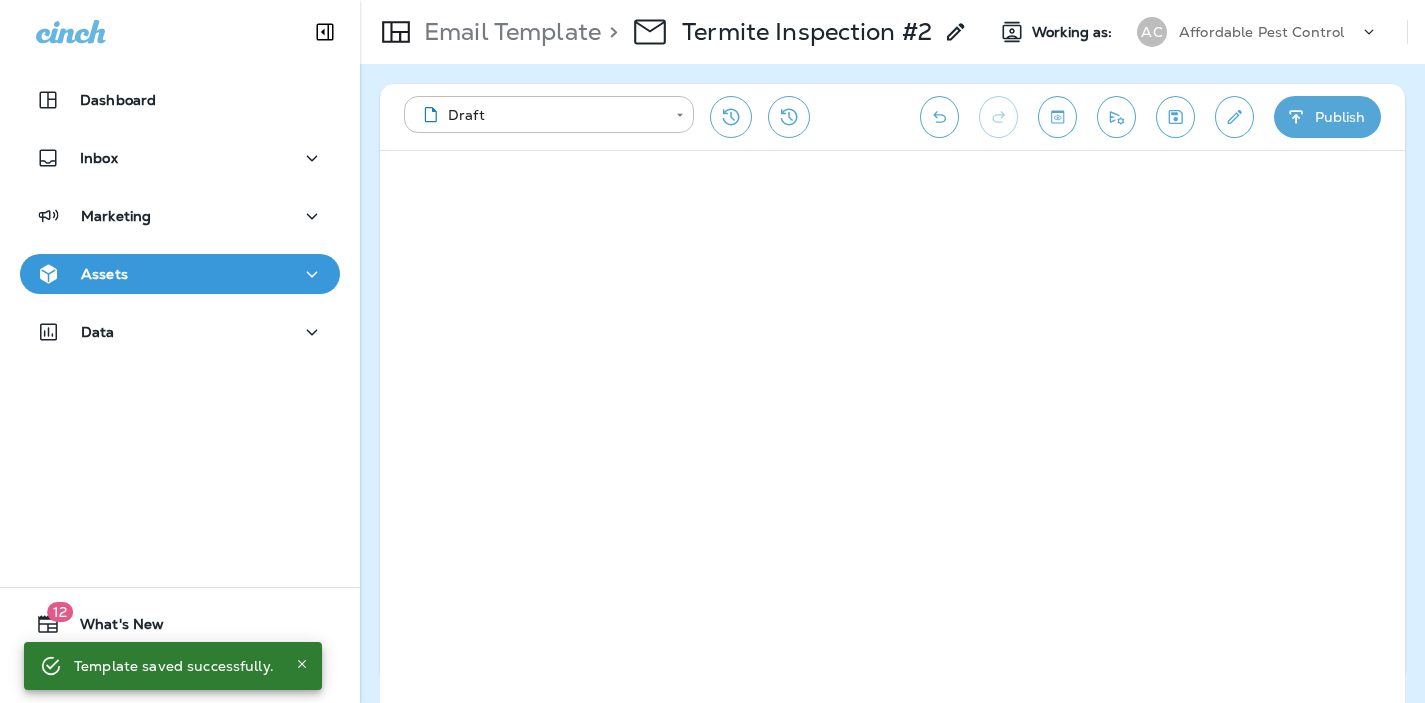click 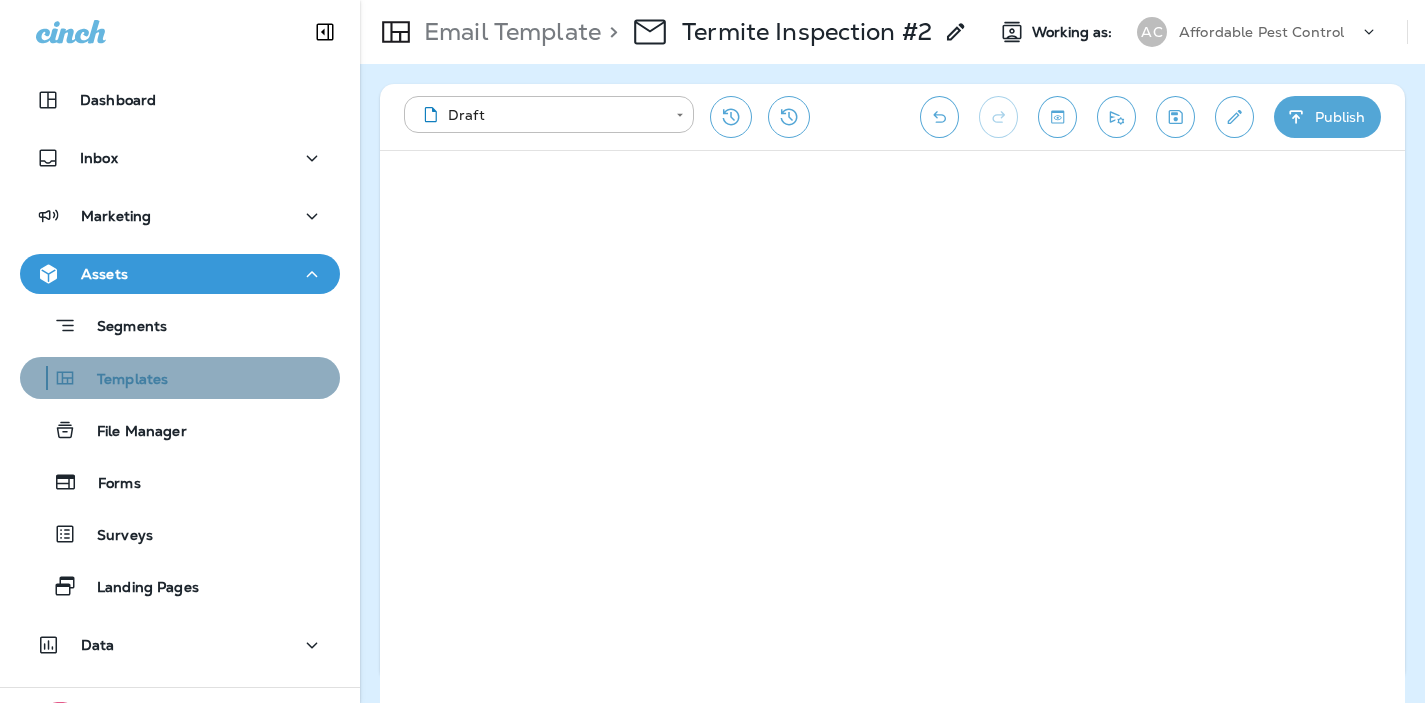 click on "Templates" at bounding box center [122, 380] 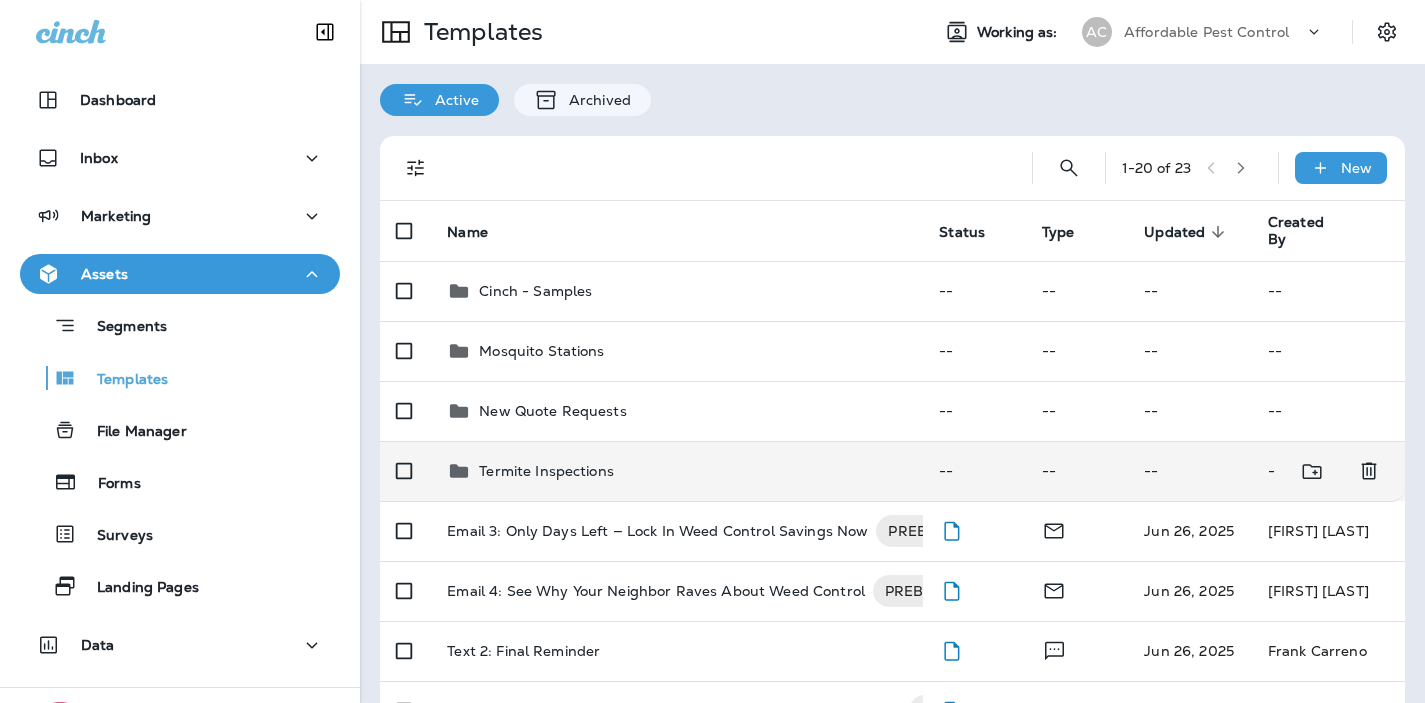 click on "Termite Inspections" at bounding box center [546, 471] 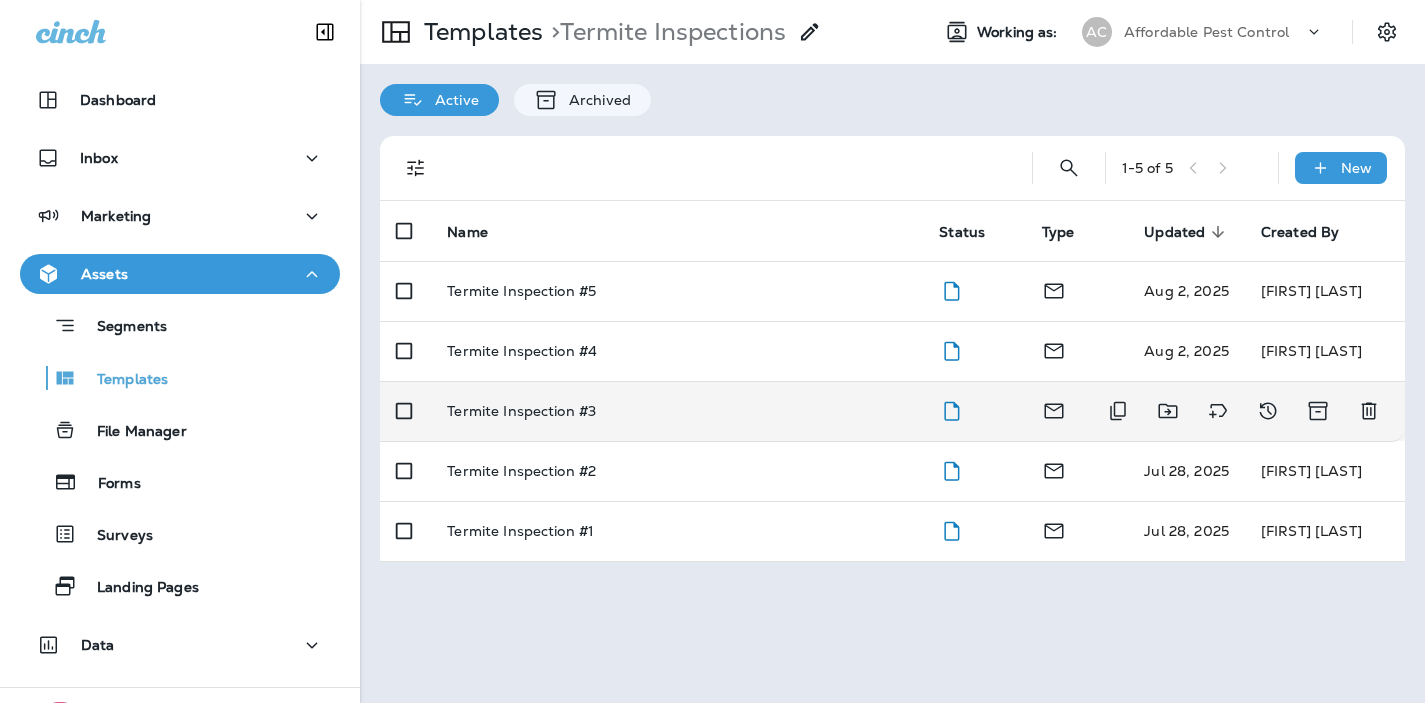 click on "Termite Inspection #3" at bounding box center [521, 411] 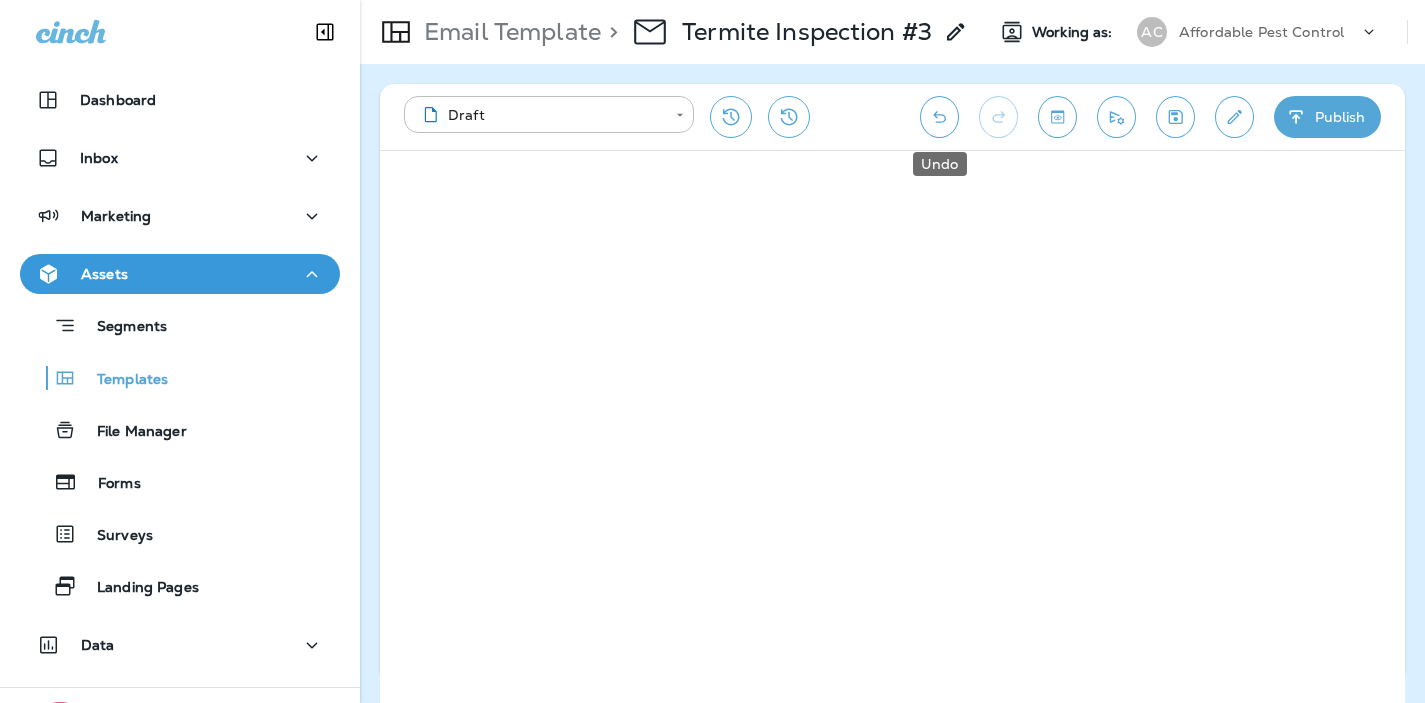 click 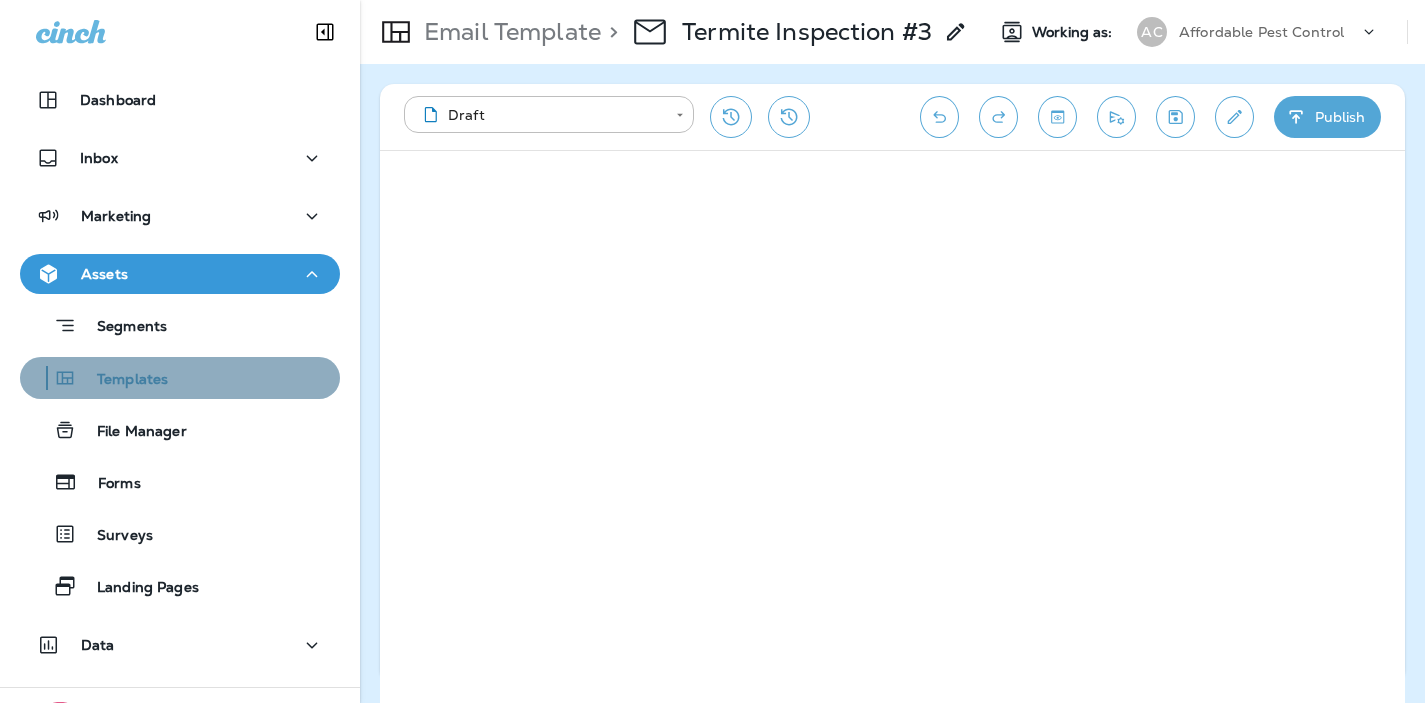 click on "Templates" at bounding box center [122, 380] 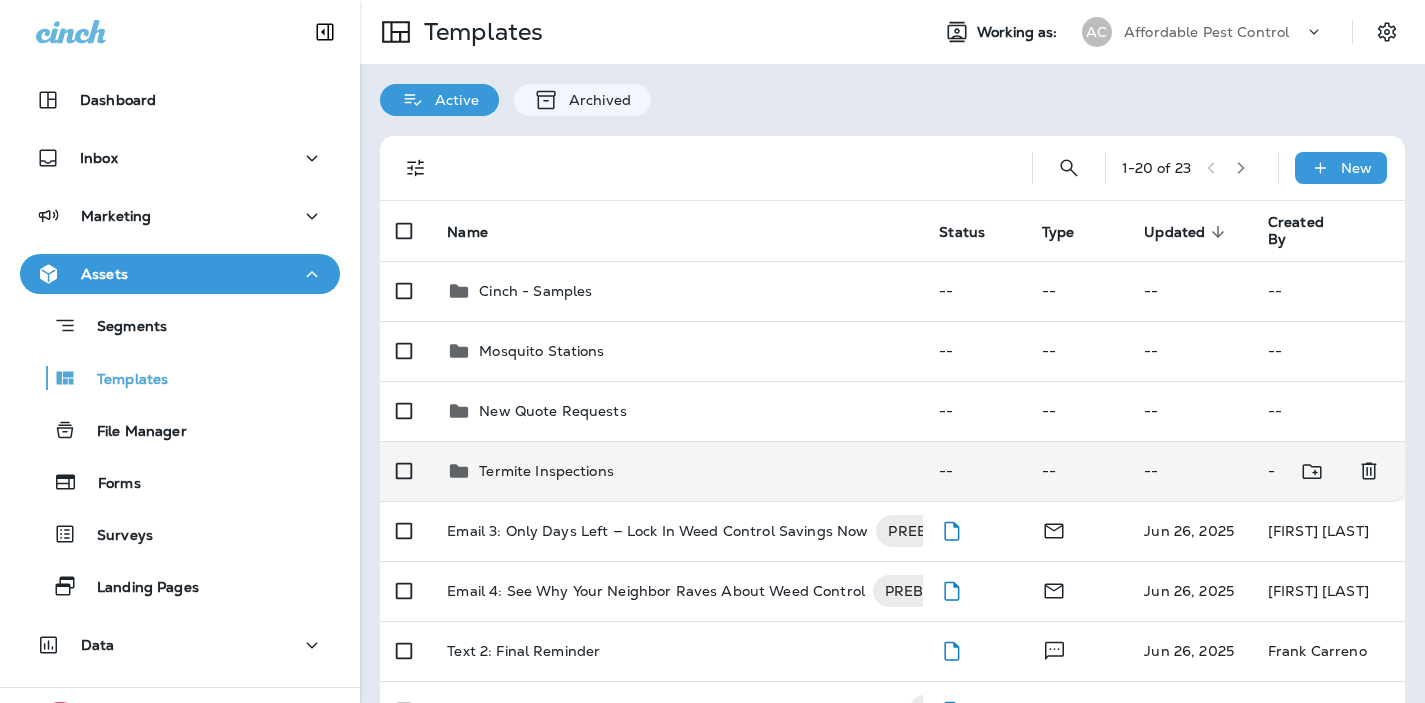 click on "Termite Inspections" at bounding box center [546, 471] 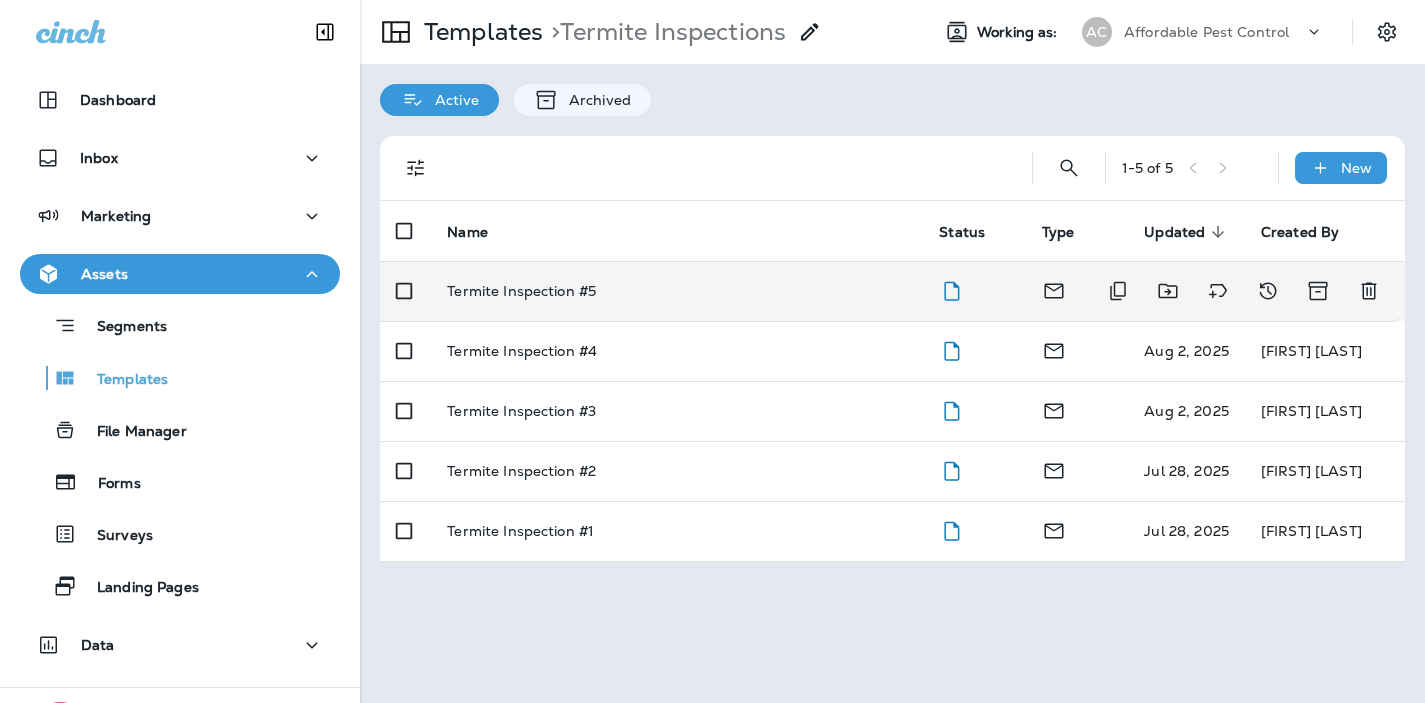 click on "Termite Inspection #5" at bounding box center [521, 291] 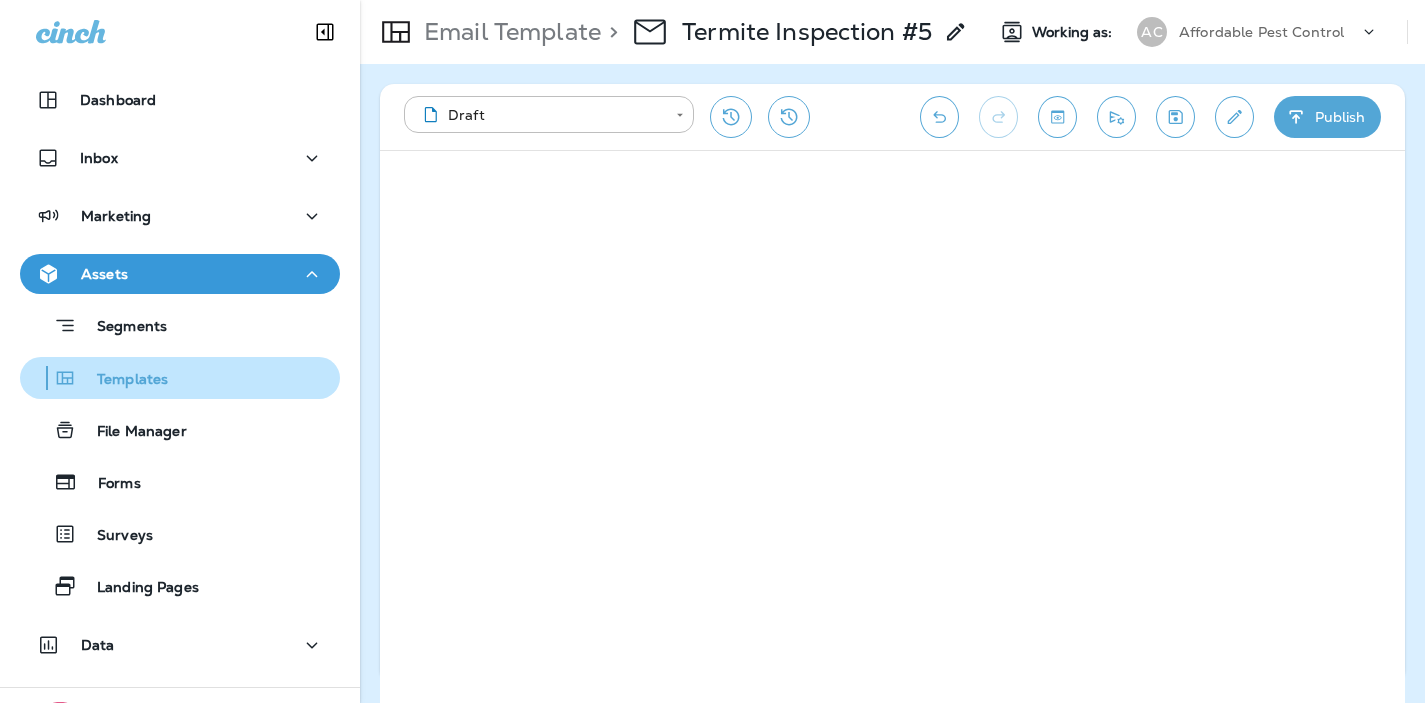 click on "Templates" at bounding box center (122, 380) 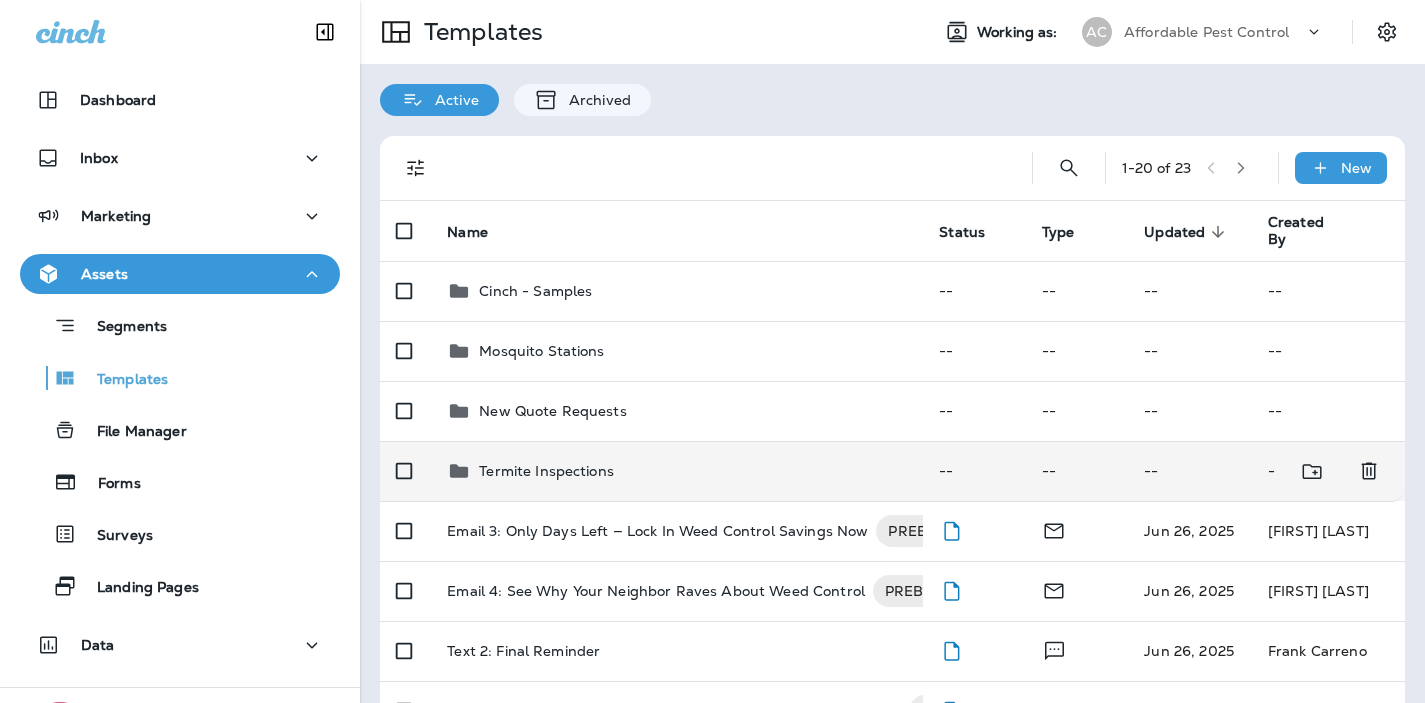 click on "Termite Inspections" at bounding box center (546, 471) 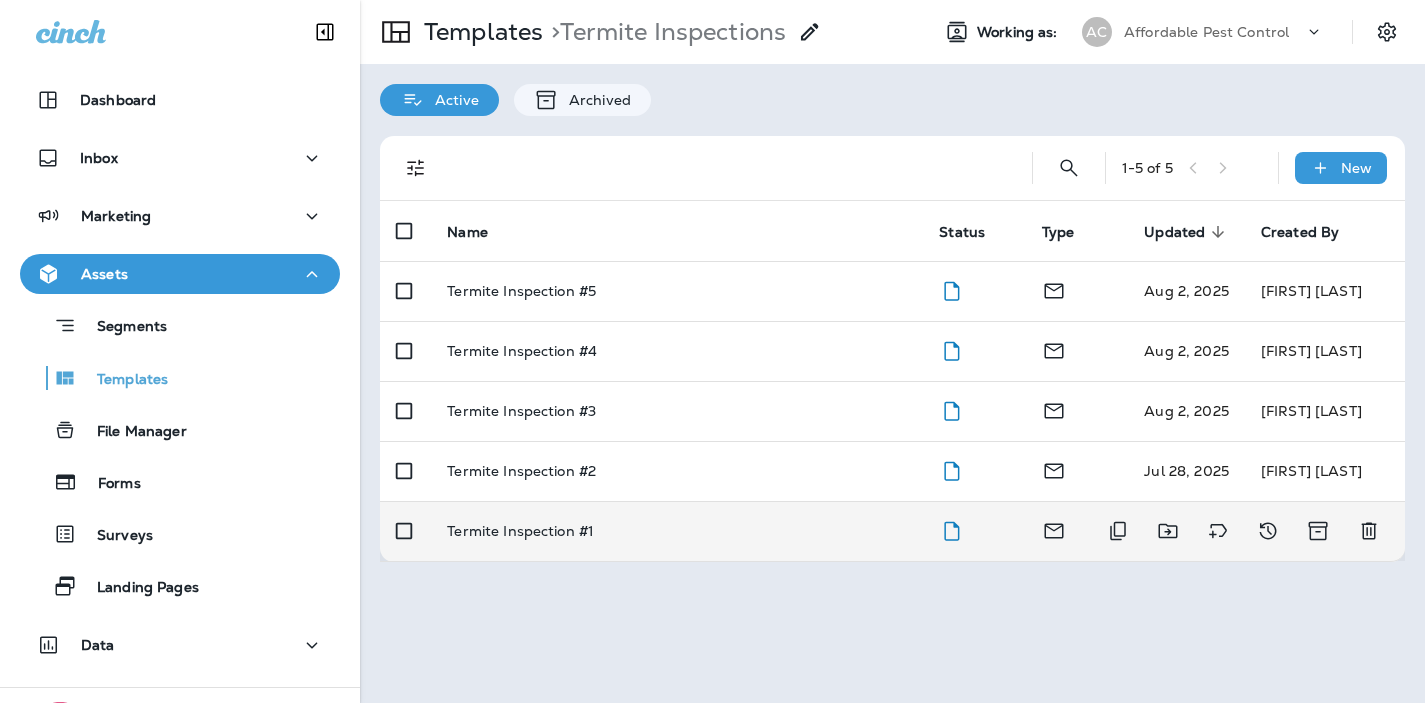 click on "Termite Inspection #1" at bounding box center [520, 531] 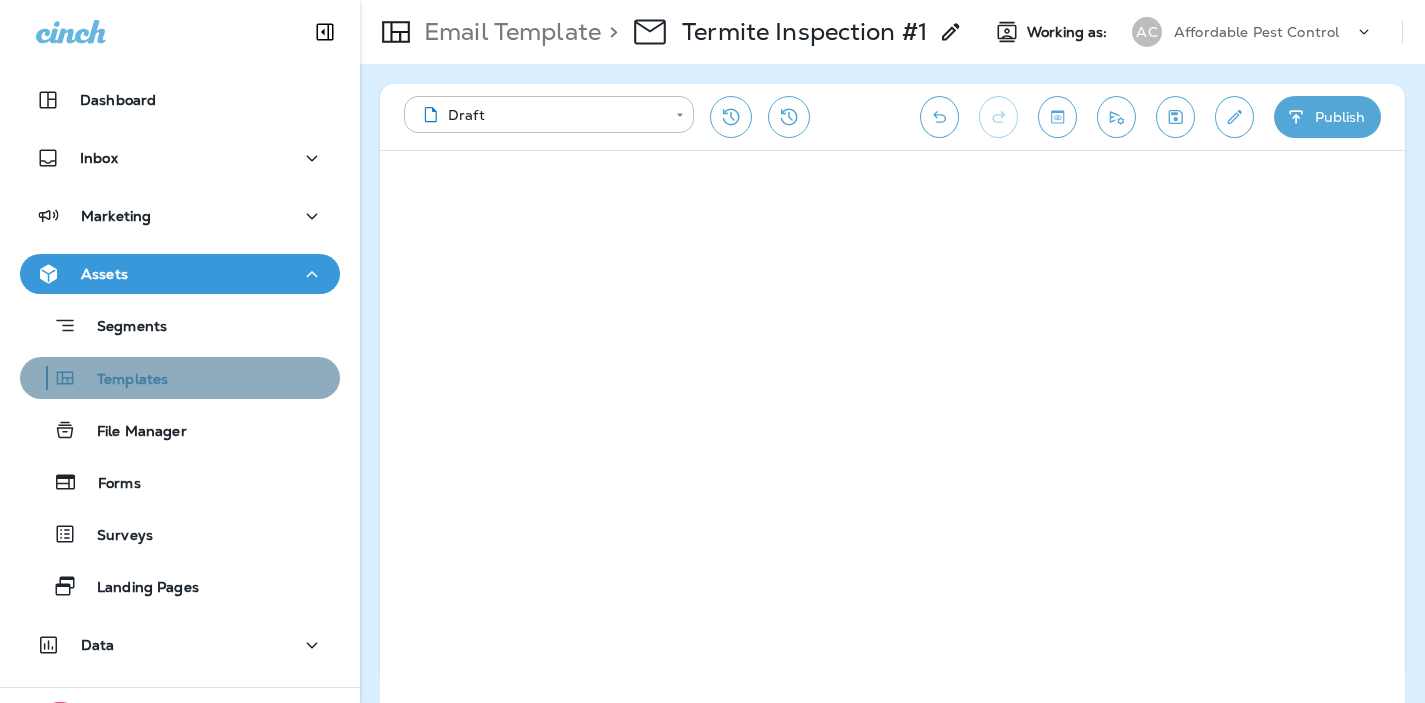click on "Templates" at bounding box center (122, 380) 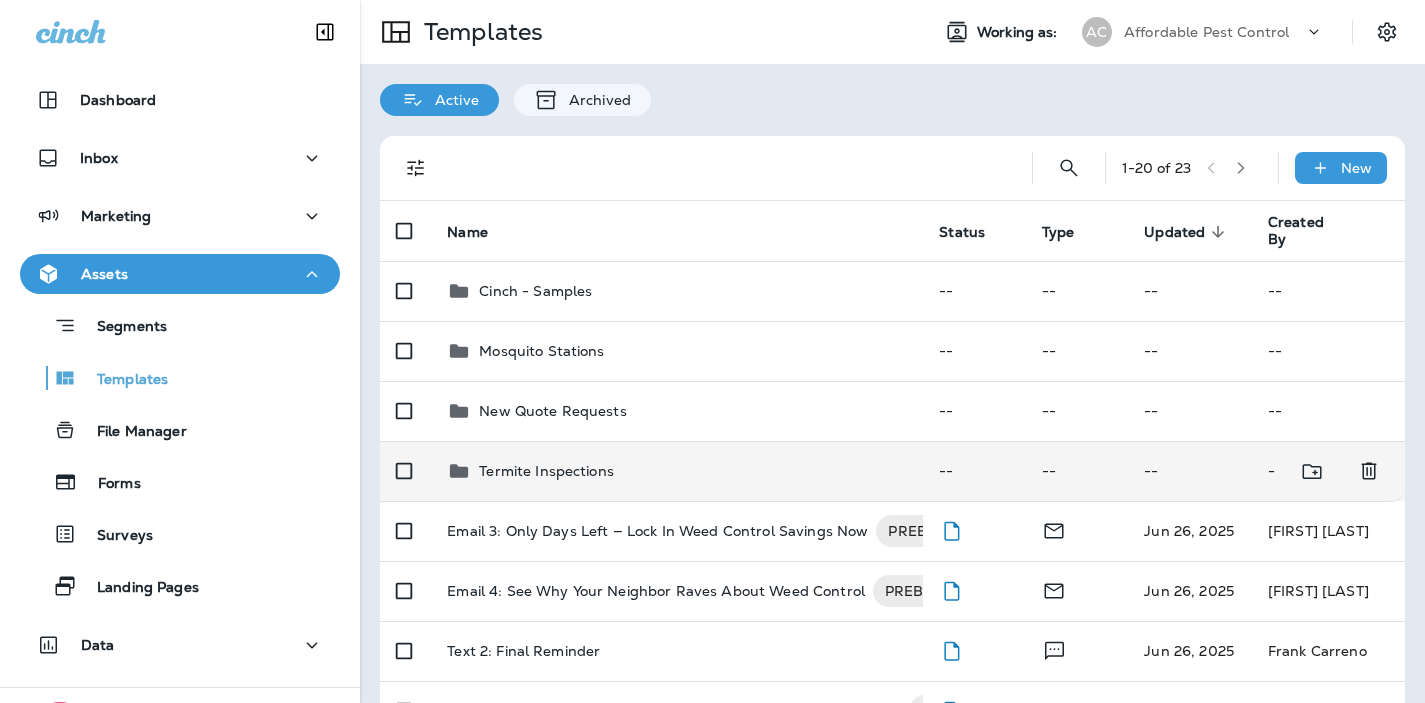 click on "Termite Inspections" at bounding box center [546, 471] 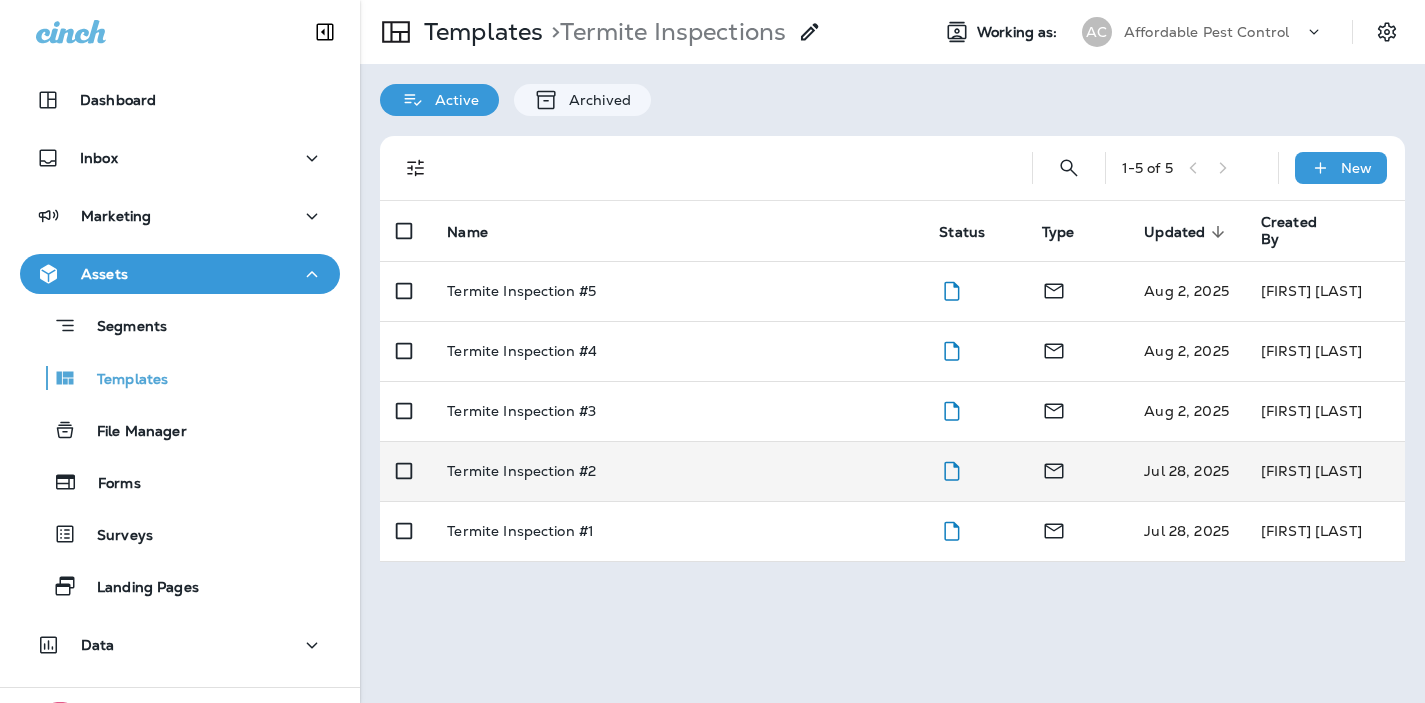 click on "Termite Inspection #2" at bounding box center (521, 471) 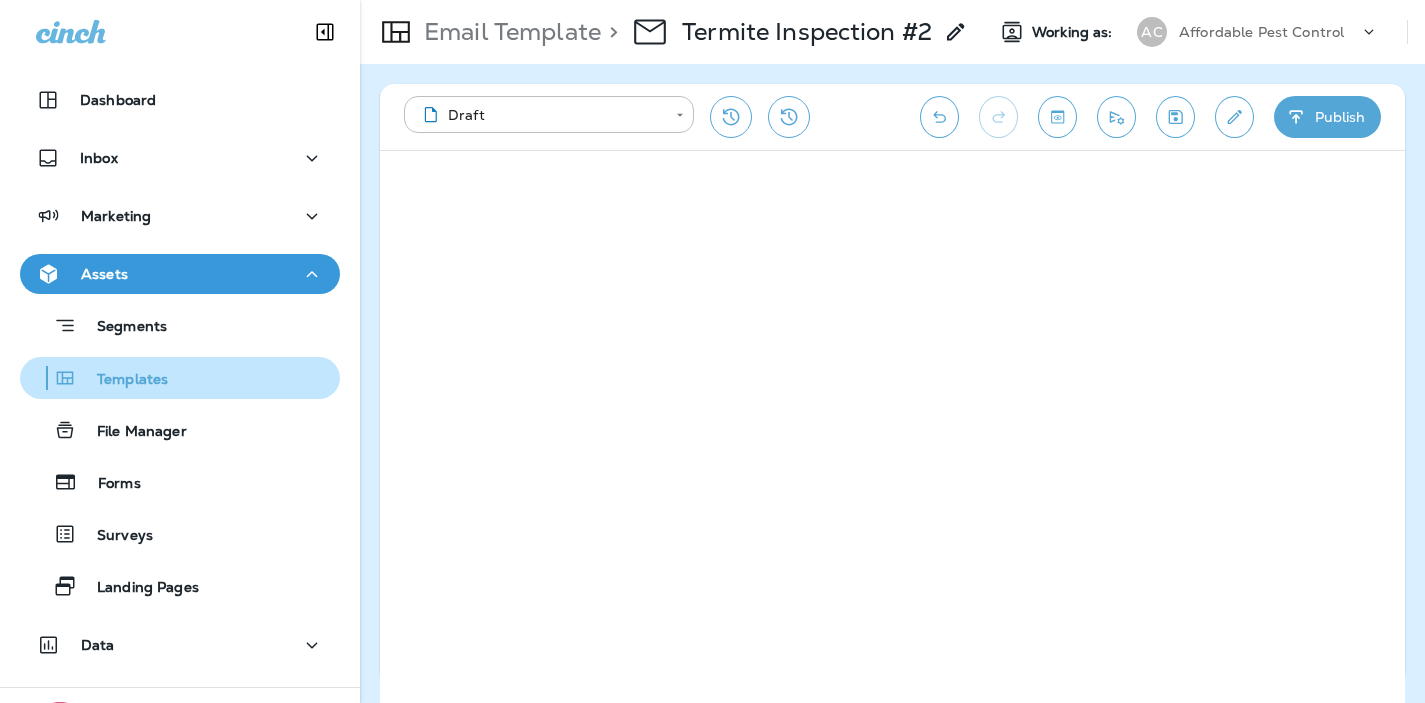 click on "Templates" at bounding box center (122, 380) 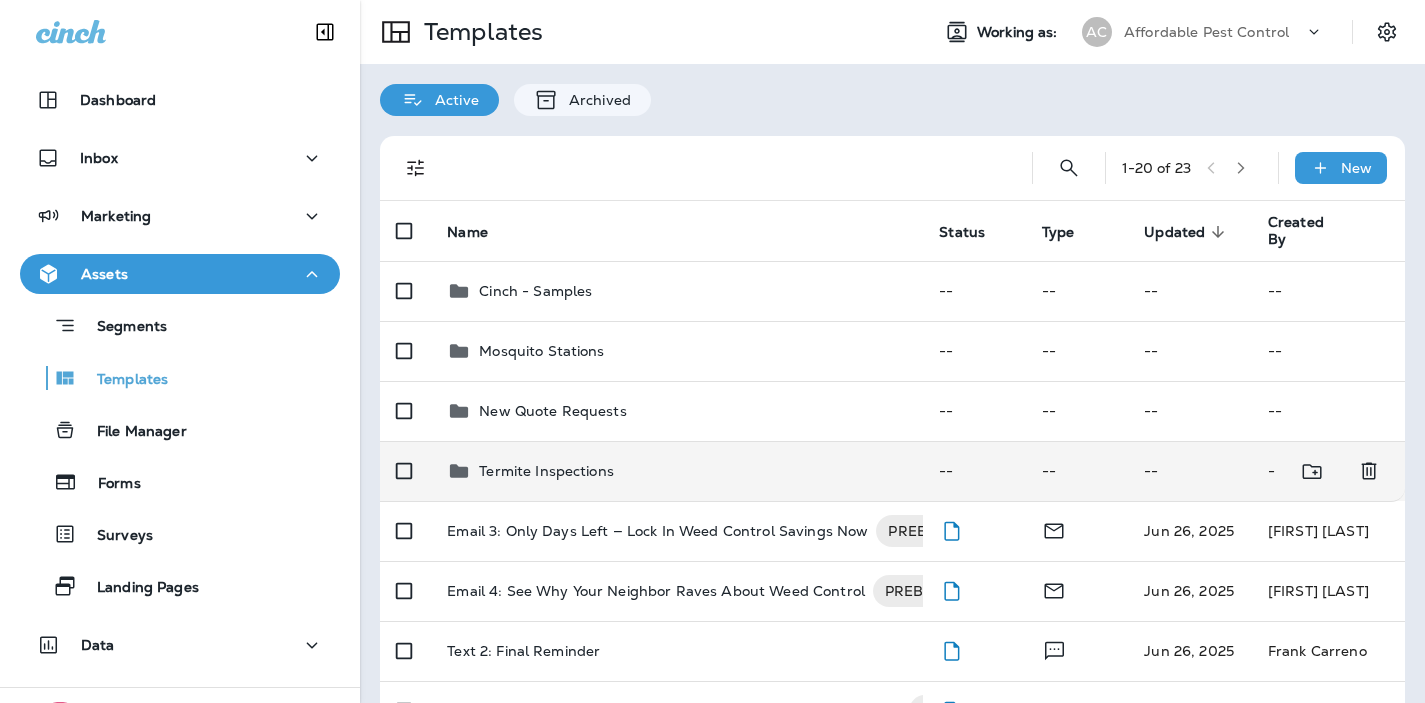 click on "Termite Inspections" at bounding box center (546, 471) 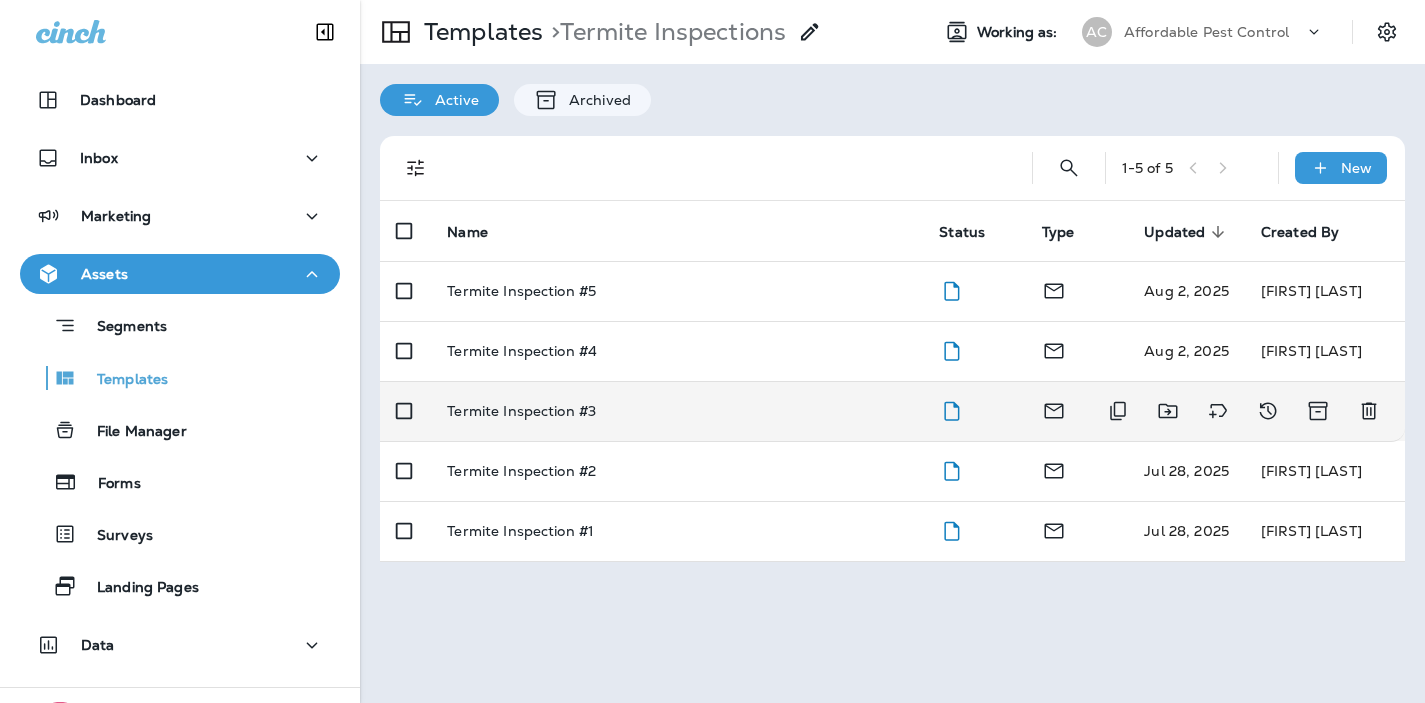 click on "Termite Inspection #3" at bounding box center (521, 411) 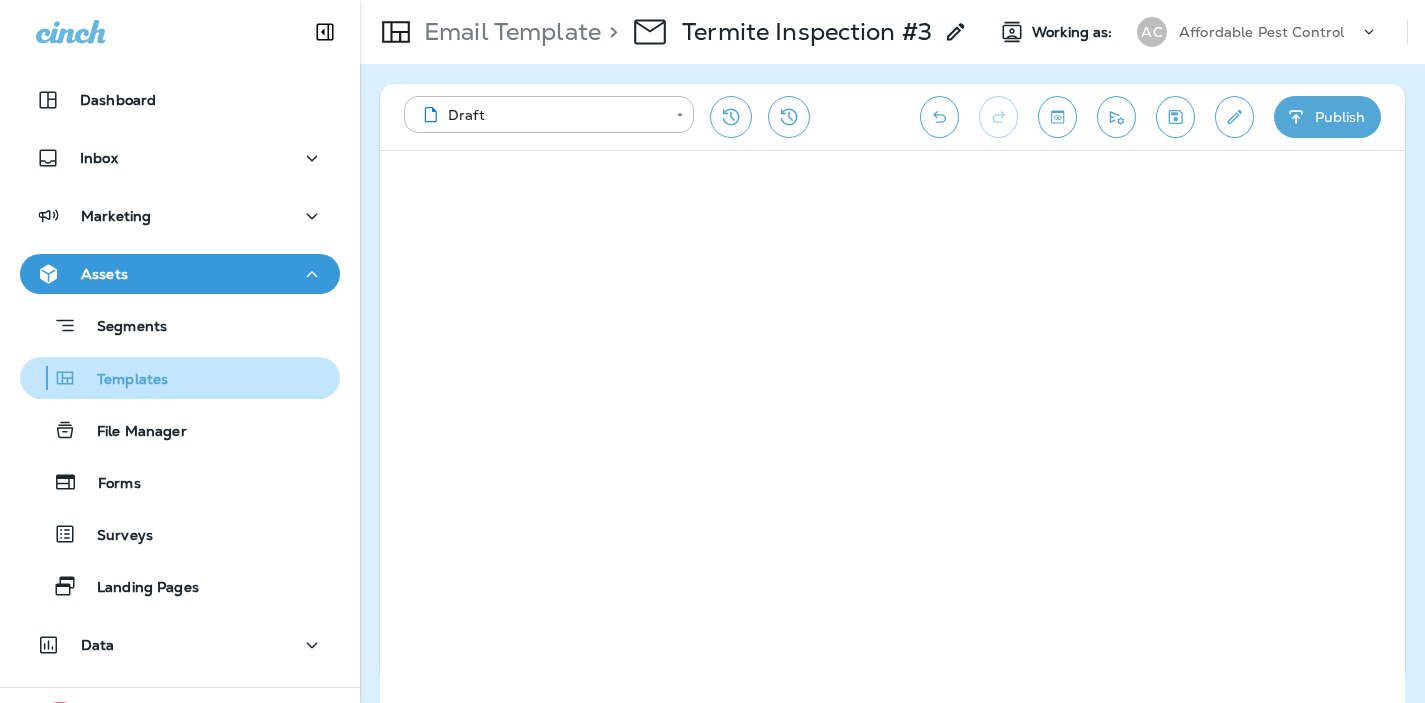 click on "Templates" at bounding box center (122, 380) 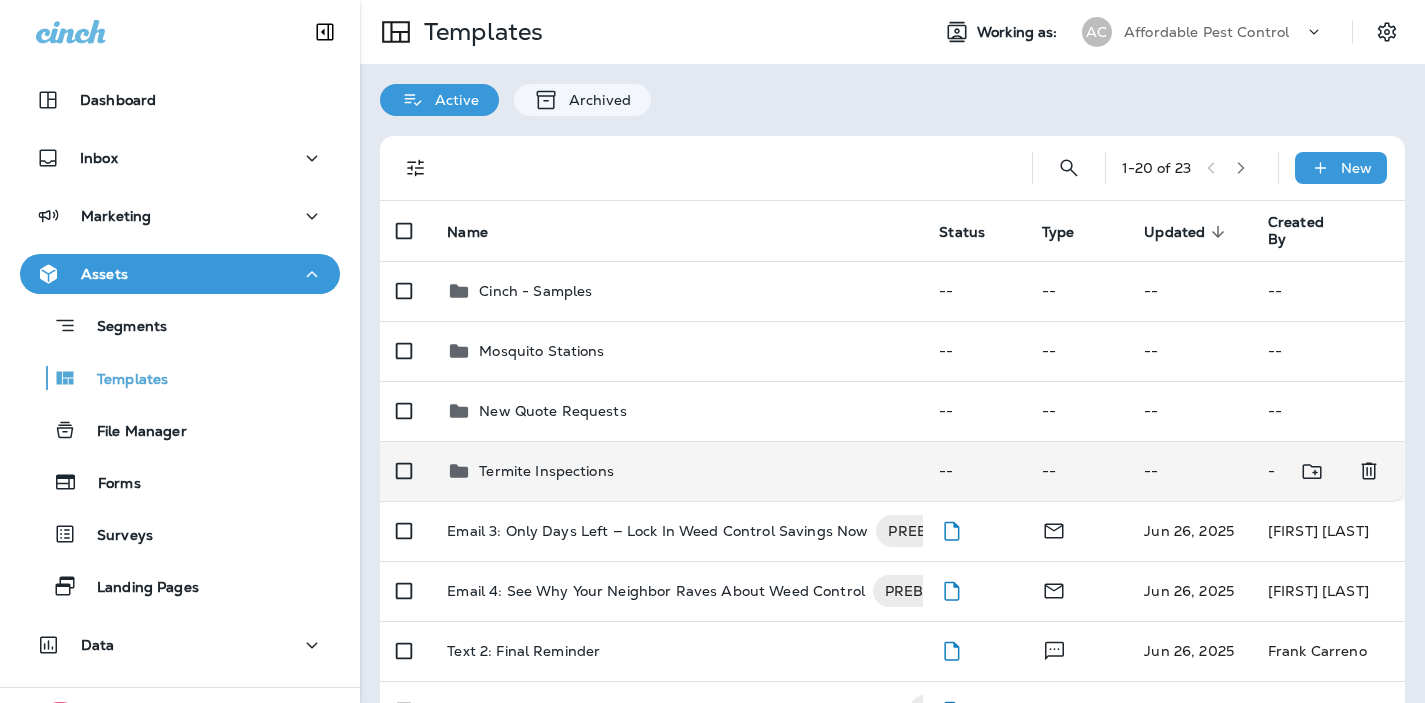 click on "Termite Inspections" at bounding box center [546, 471] 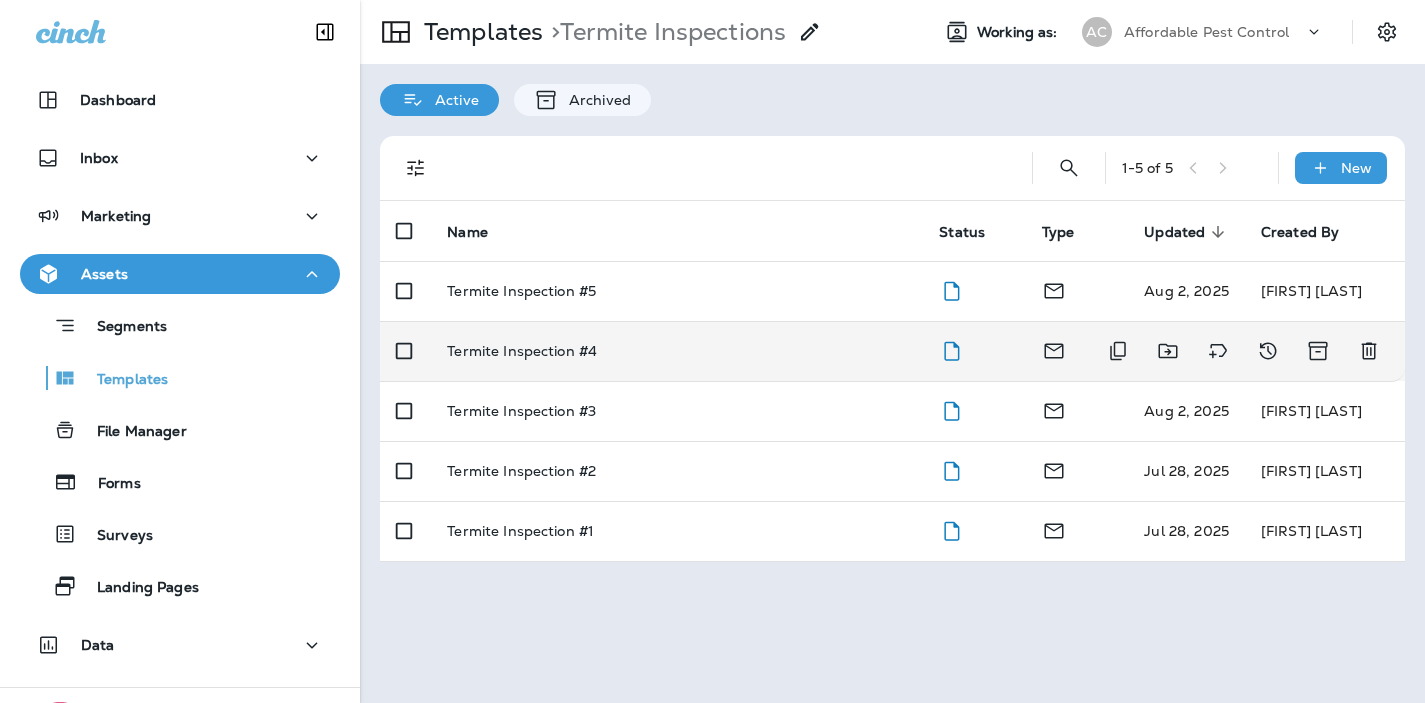 click on "Termite Inspection #4" at bounding box center [522, 351] 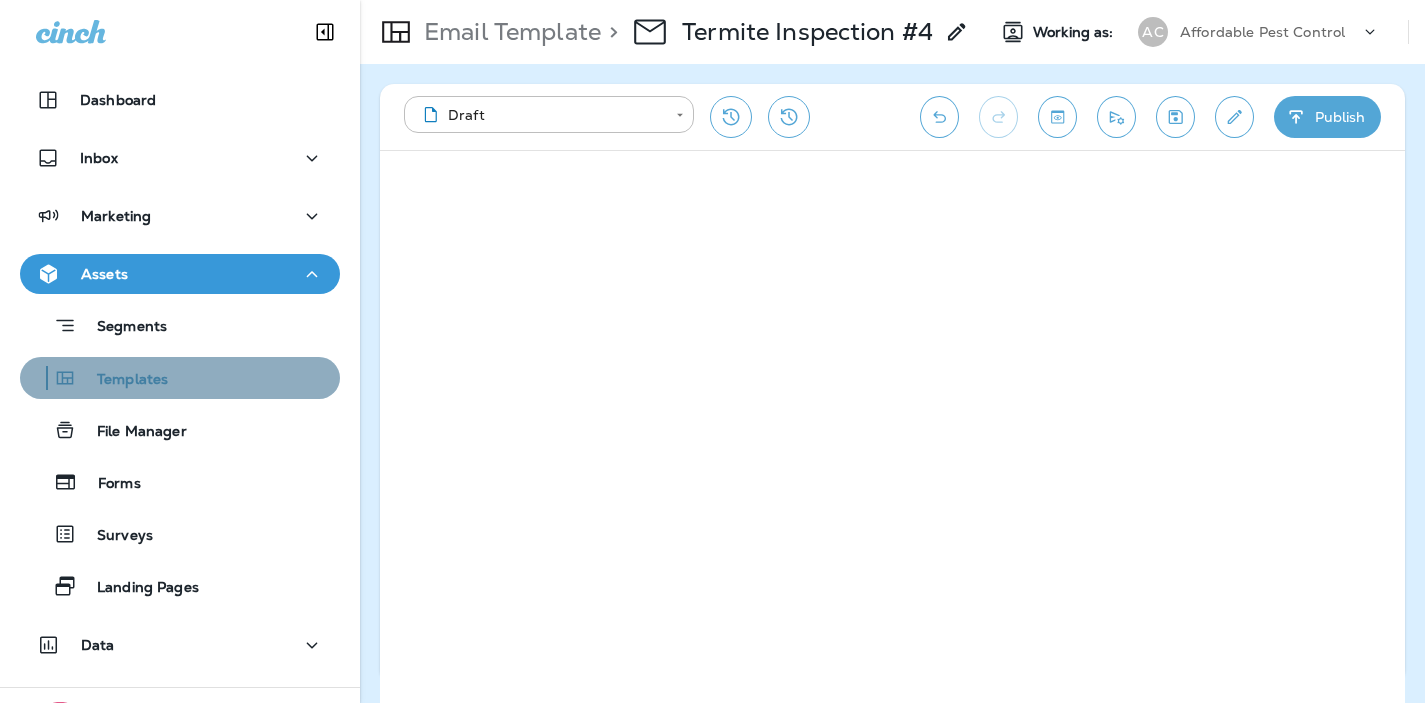 click on "Templates" at bounding box center (122, 380) 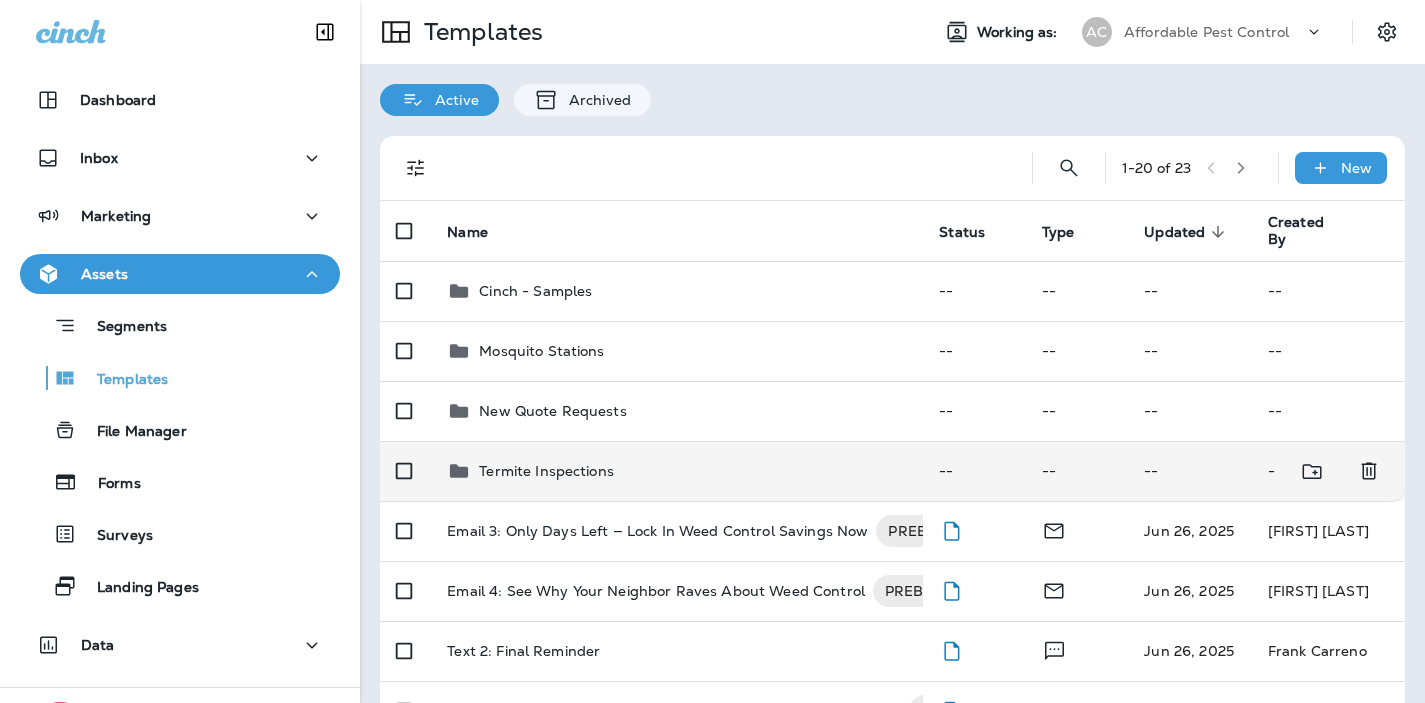 click on "Termite Inspections" at bounding box center (546, 471) 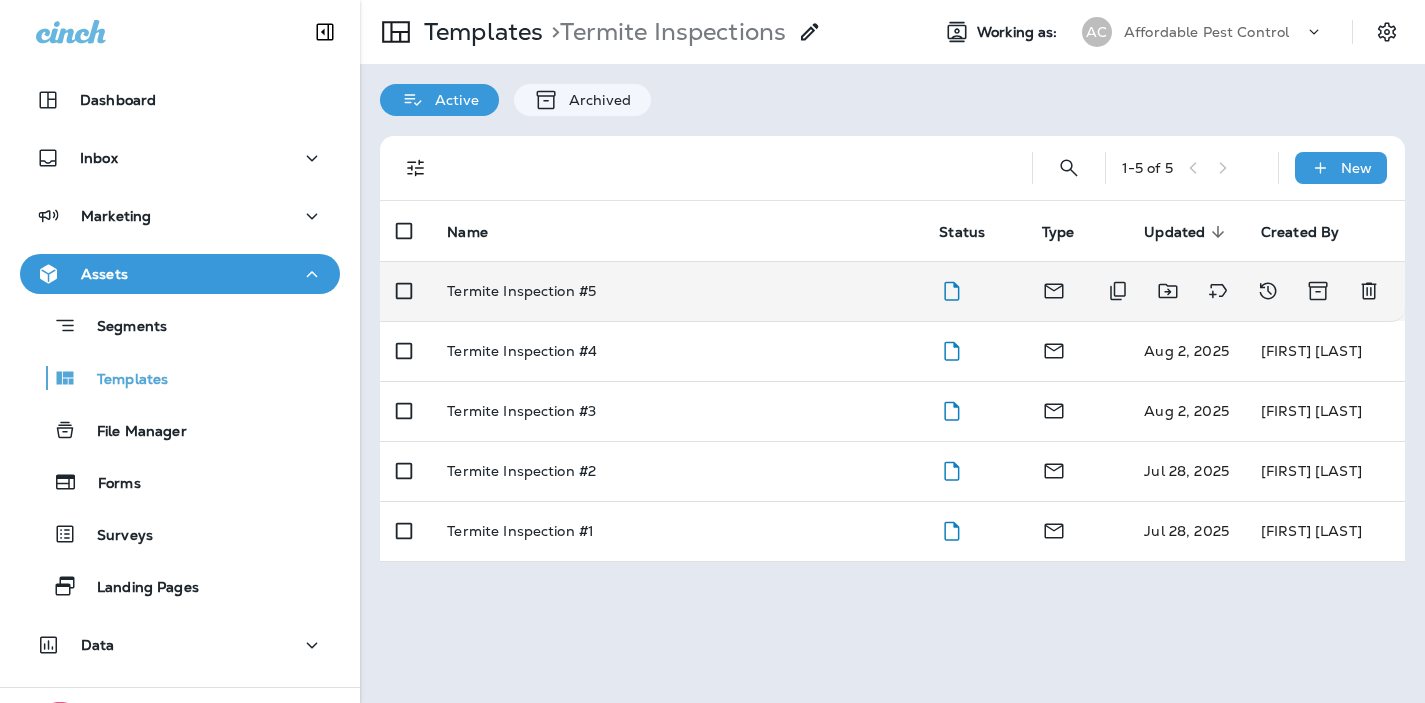 click on "Termite Inspection #5" at bounding box center (677, 291) 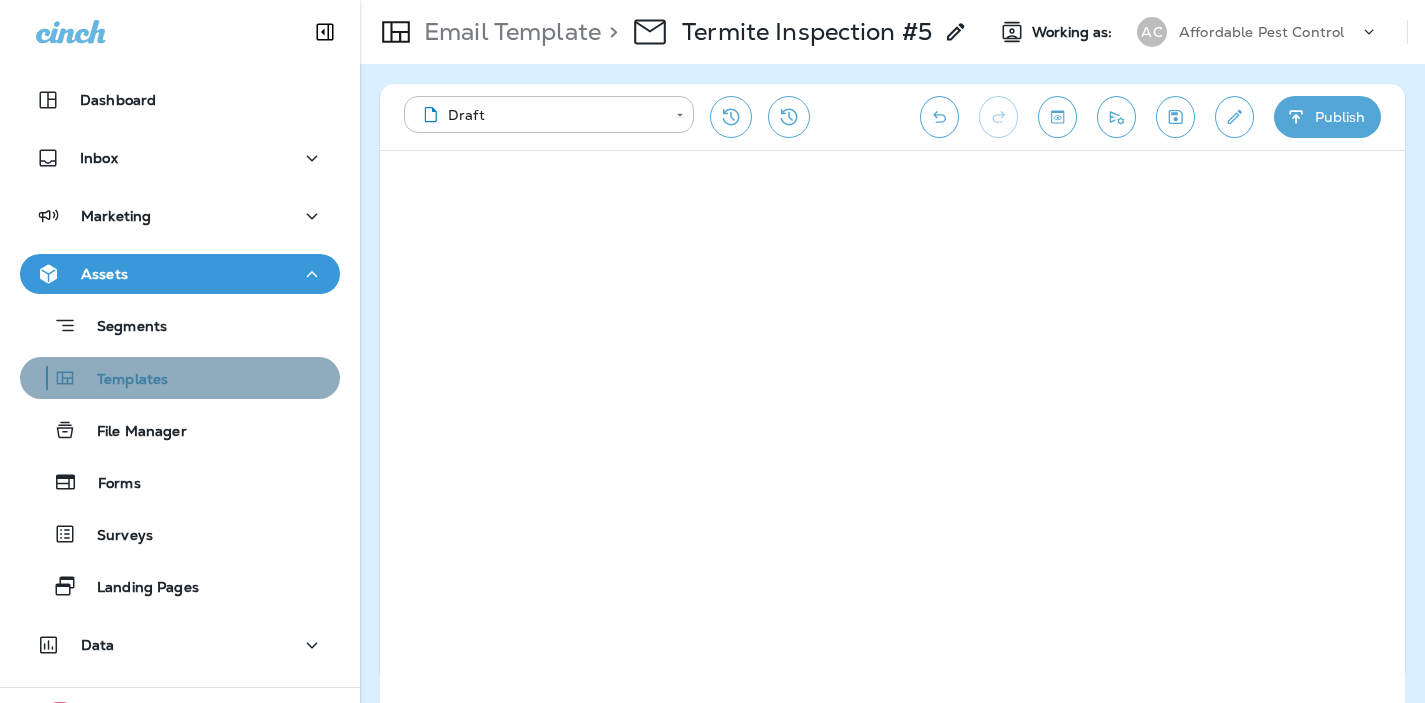 click on "Templates" at bounding box center [122, 380] 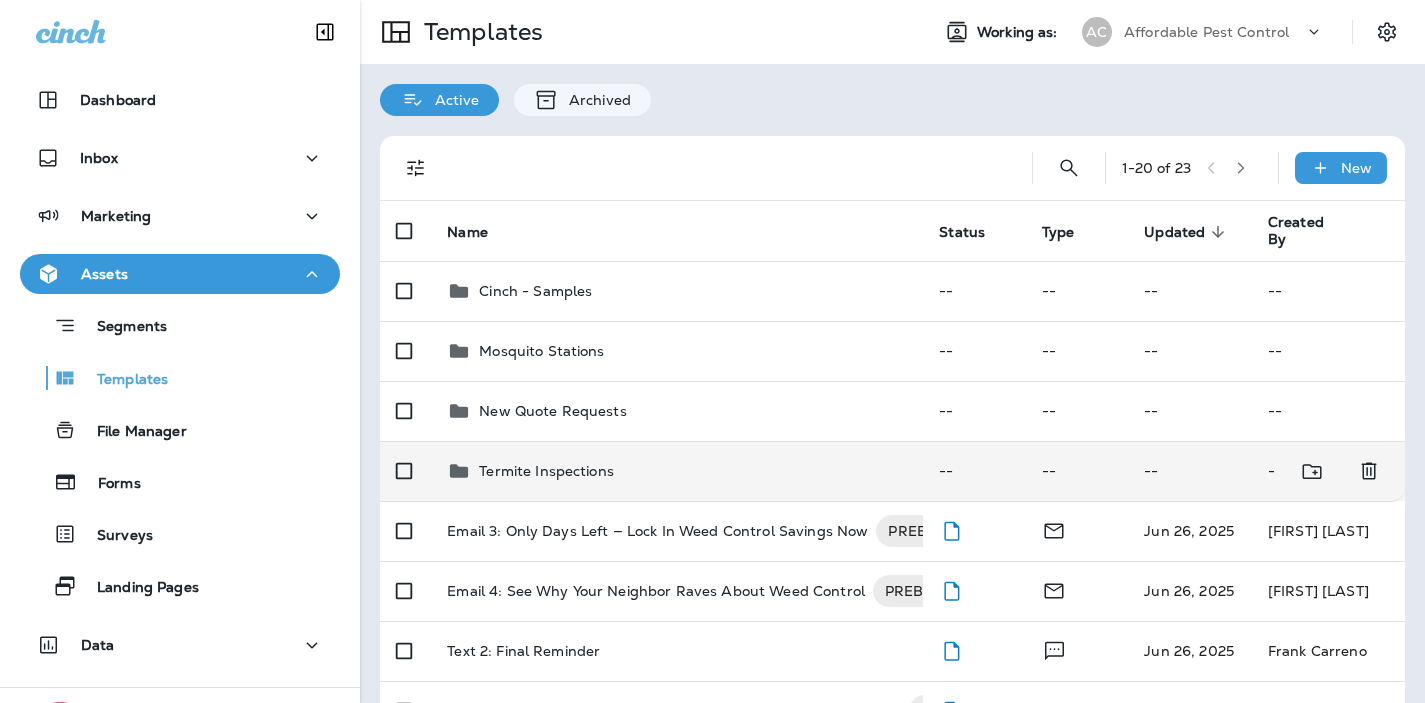click on "Termite Inspections" at bounding box center (546, 471) 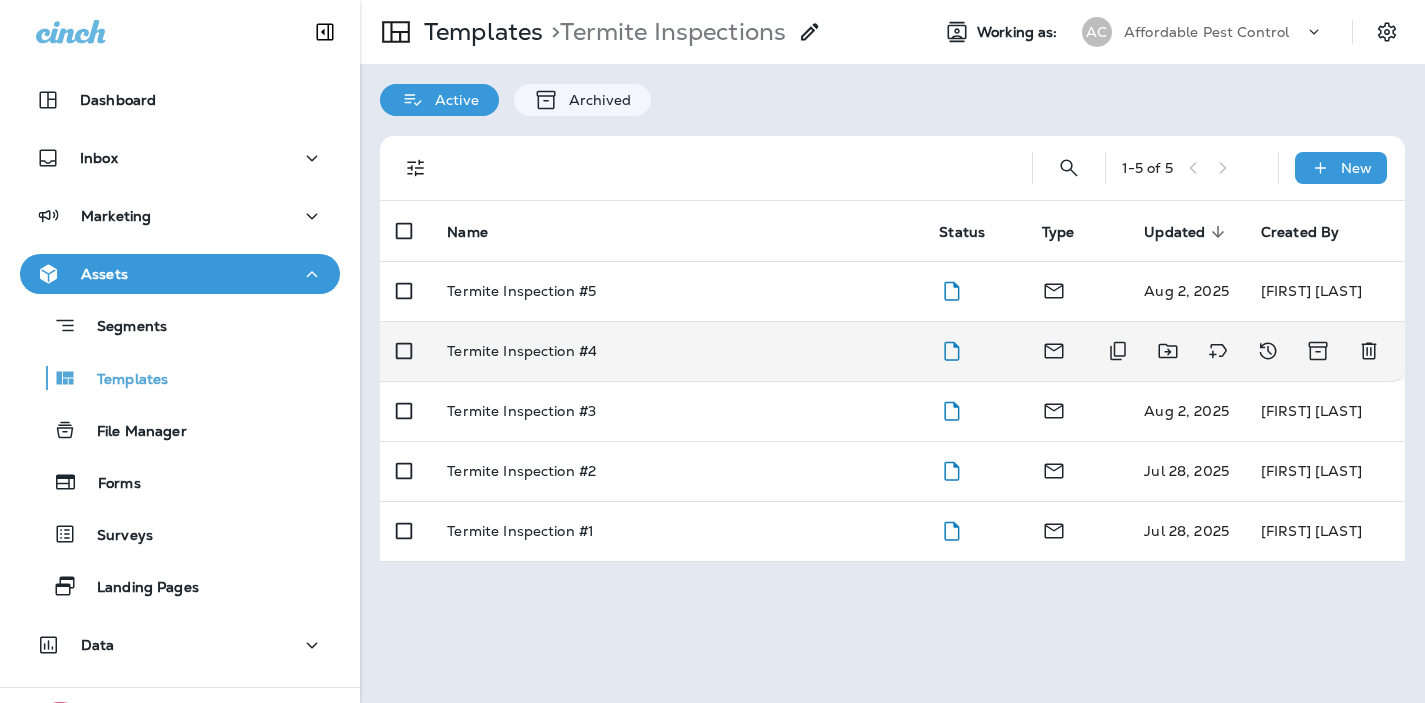 click on "Termite Inspection #4" at bounding box center (522, 351) 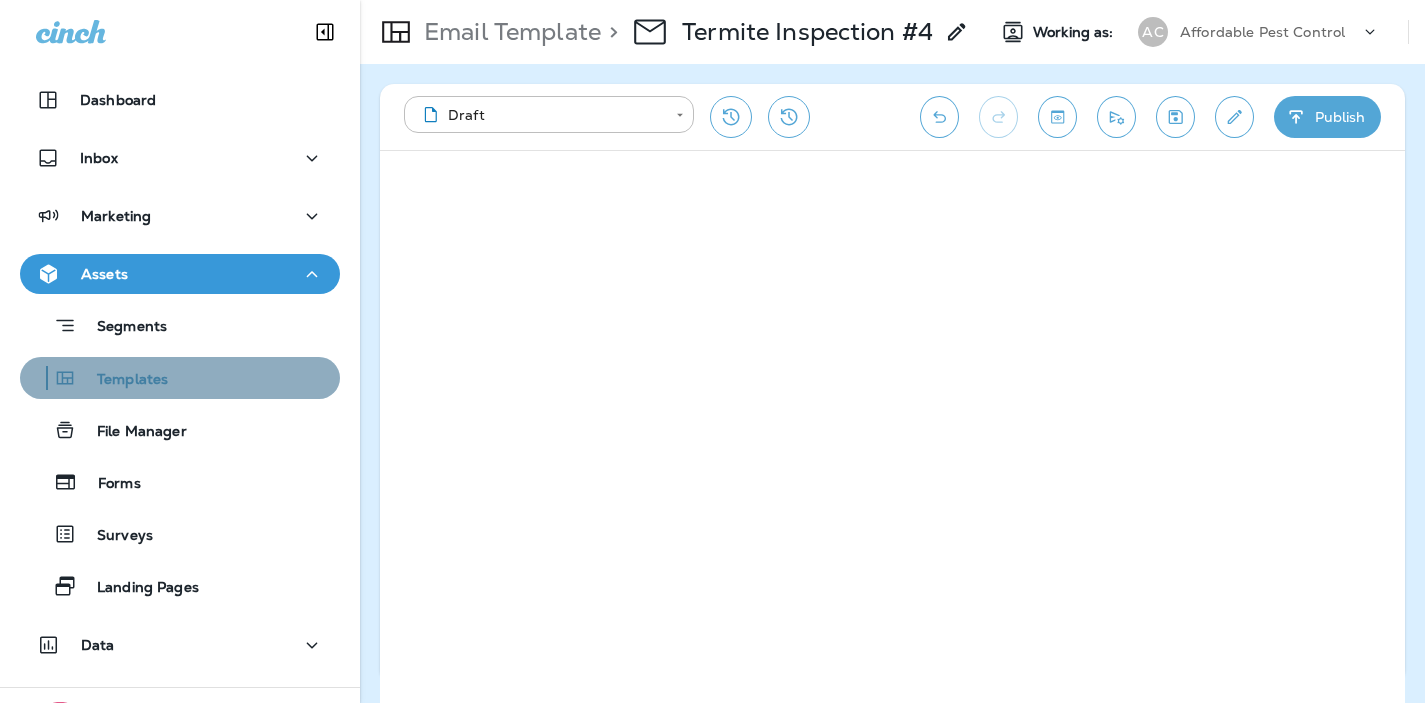 click on "Templates" at bounding box center [122, 380] 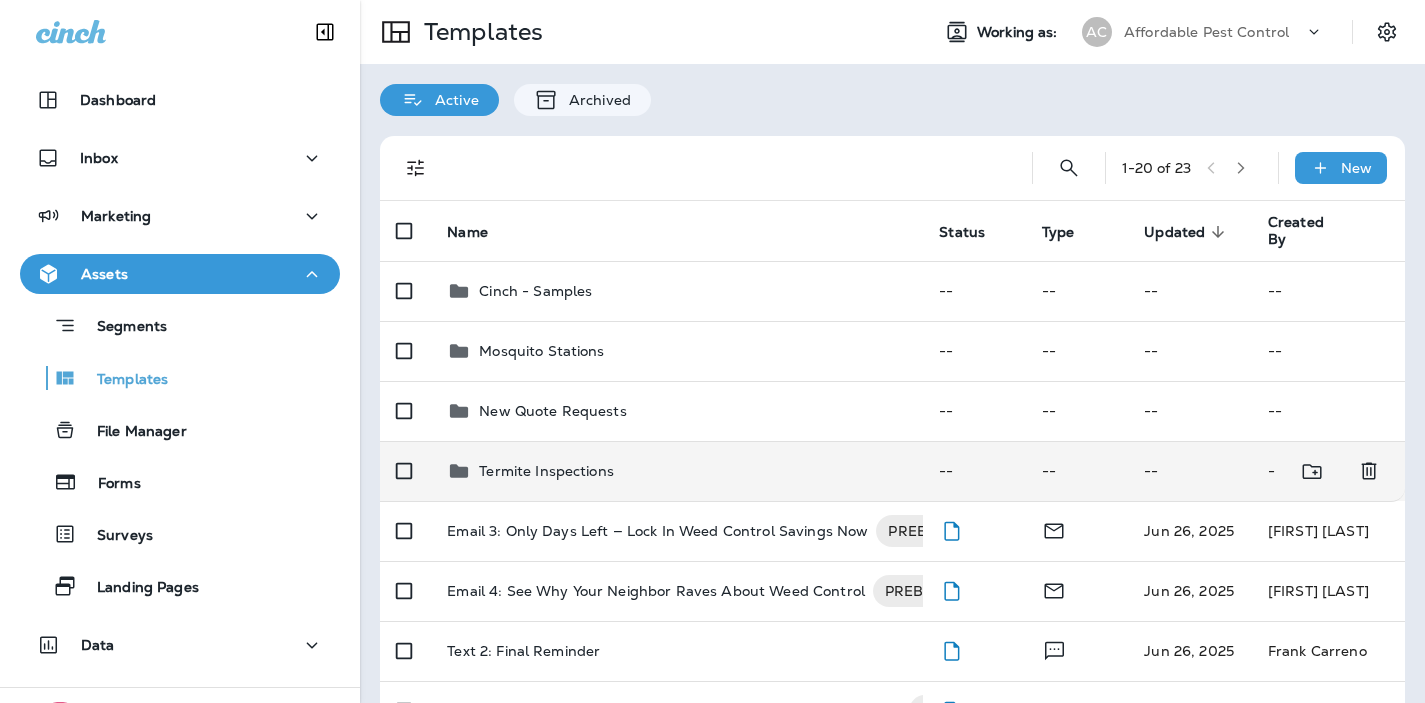 click on "Termite Inspections" at bounding box center [546, 471] 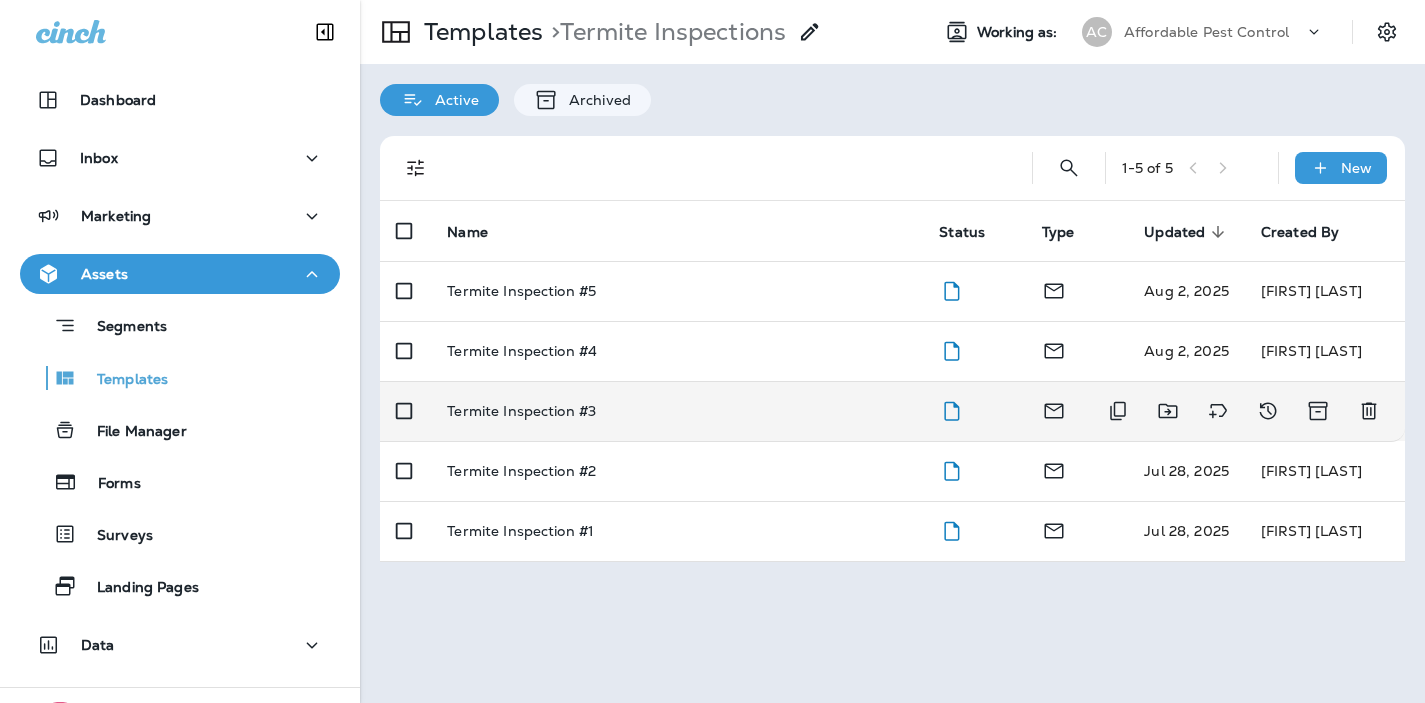 click on "Termite Inspection #3" at bounding box center [521, 411] 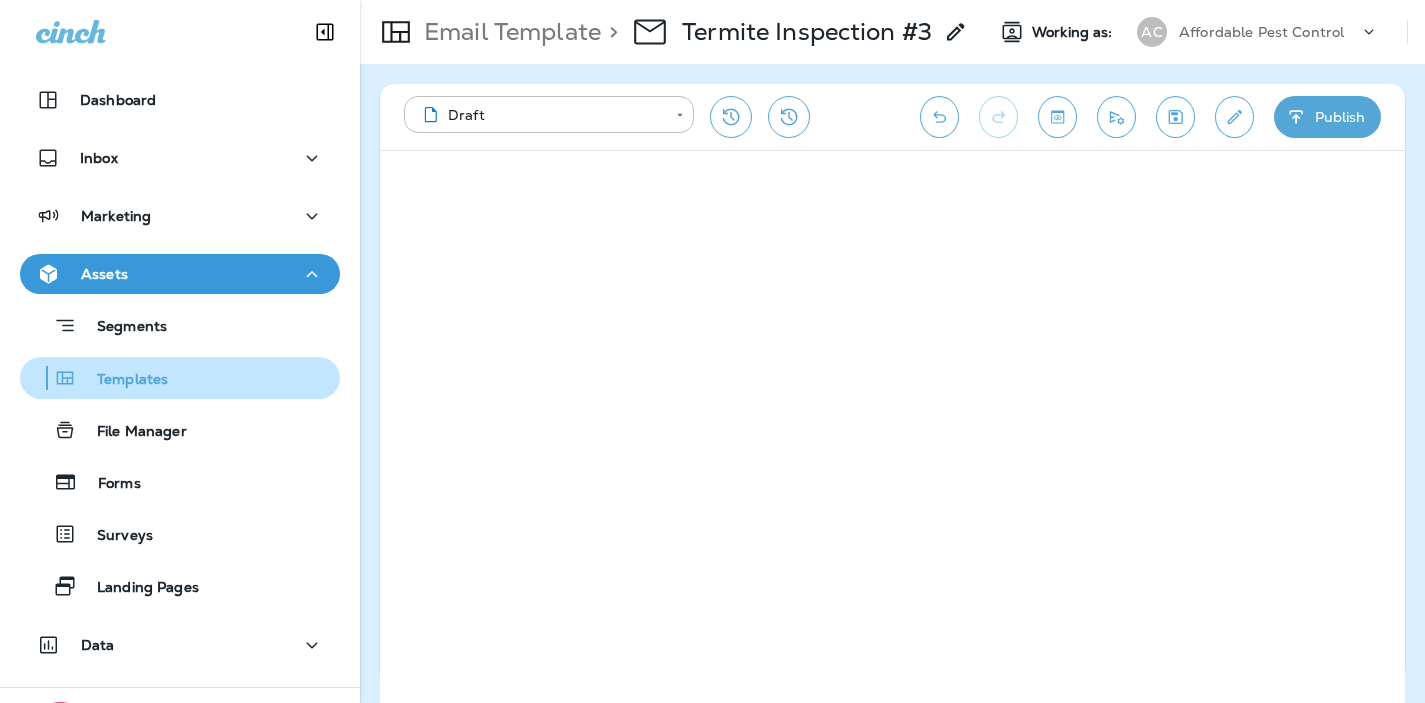 click on "Templates" at bounding box center [122, 380] 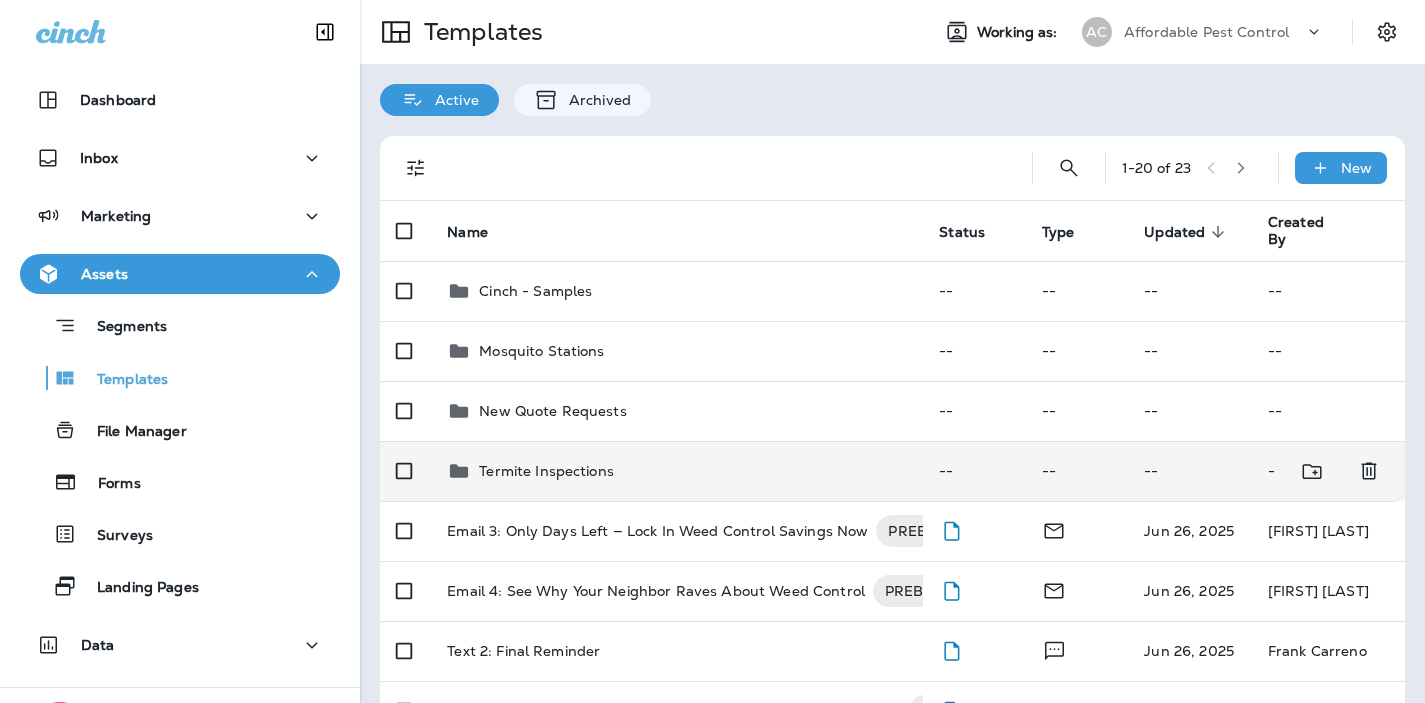 click on "Termite Inspections" at bounding box center (546, 471) 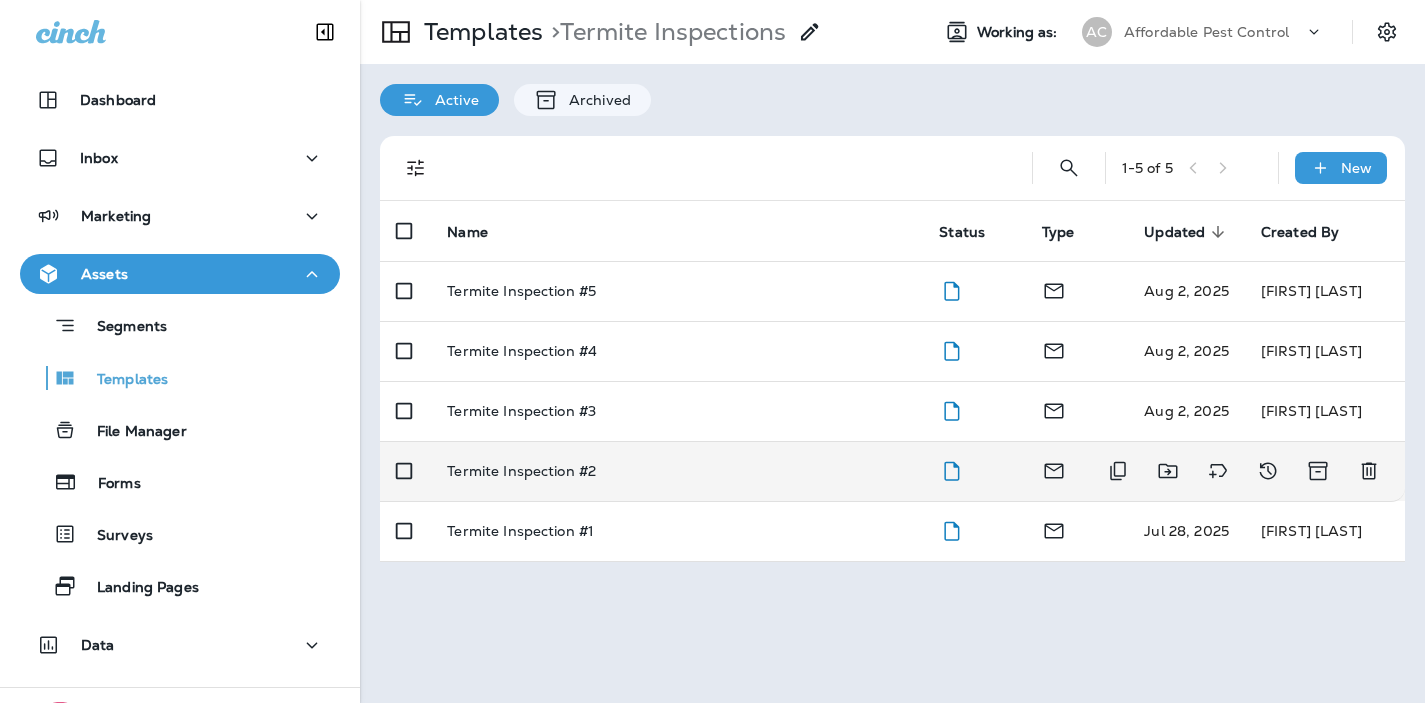 click on "Termite Inspection #2" at bounding box center (521, 471) 